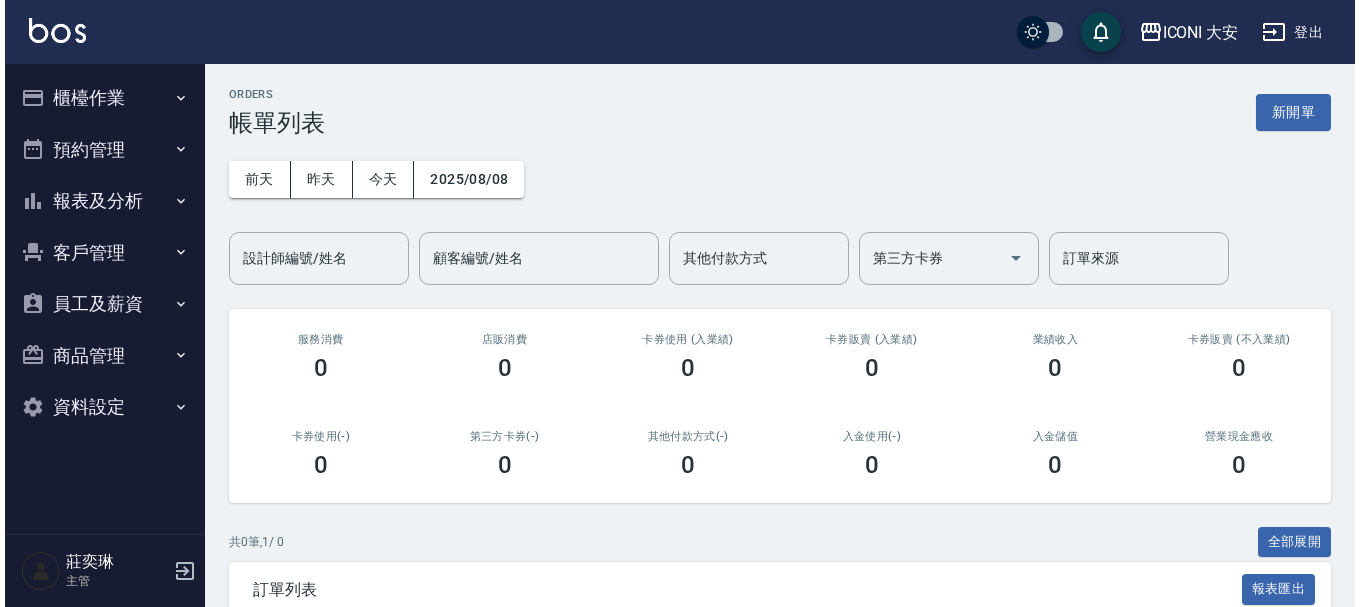 scroll, scrollTop: 0, scrollLeft: 0, axis: both 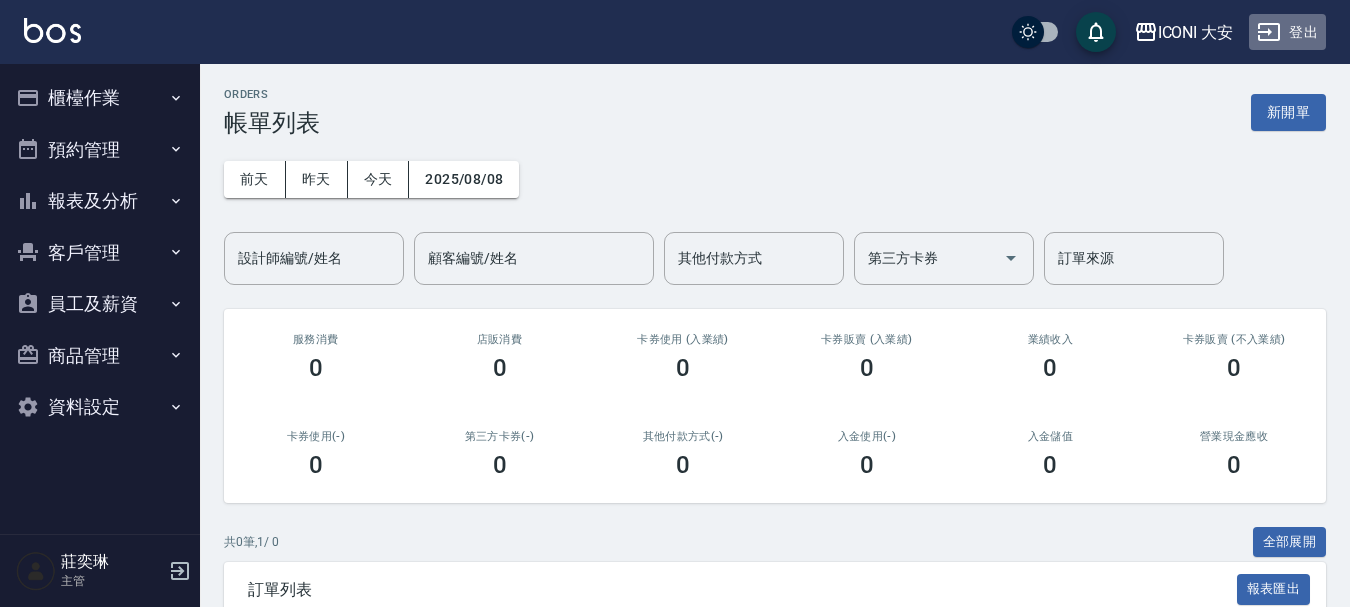 click on "登出" at bounding box center [1287, 32] 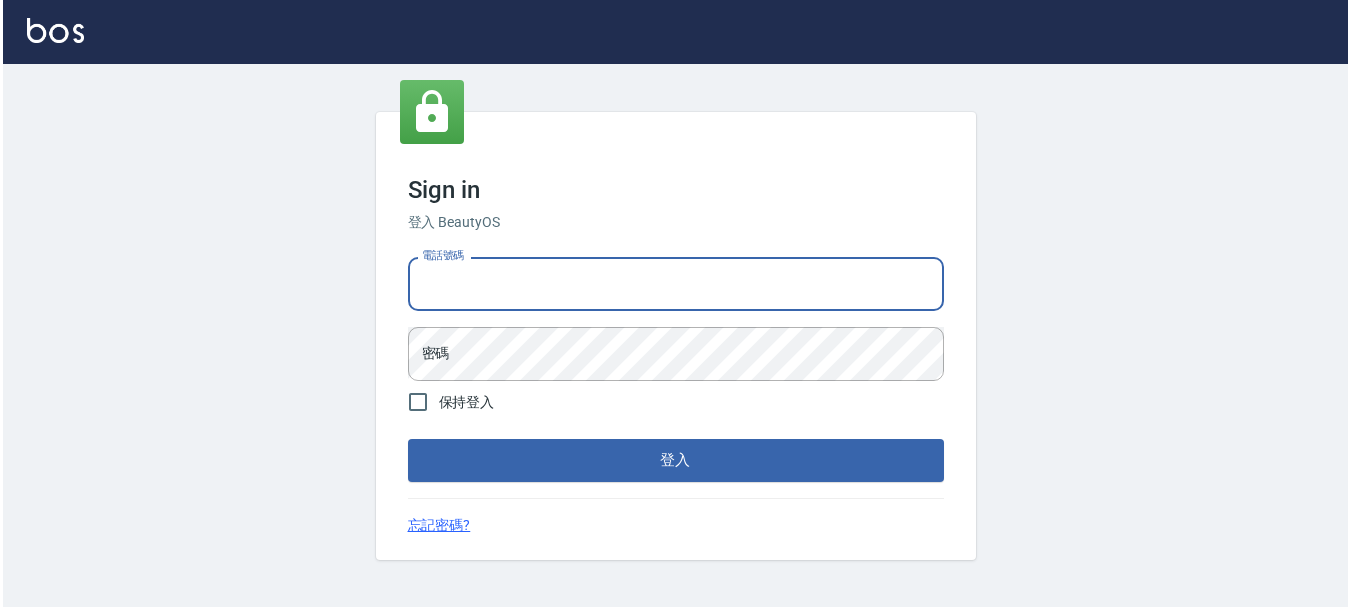 scroll, scrollTop: 0, scrollLeft: 0, axis: both 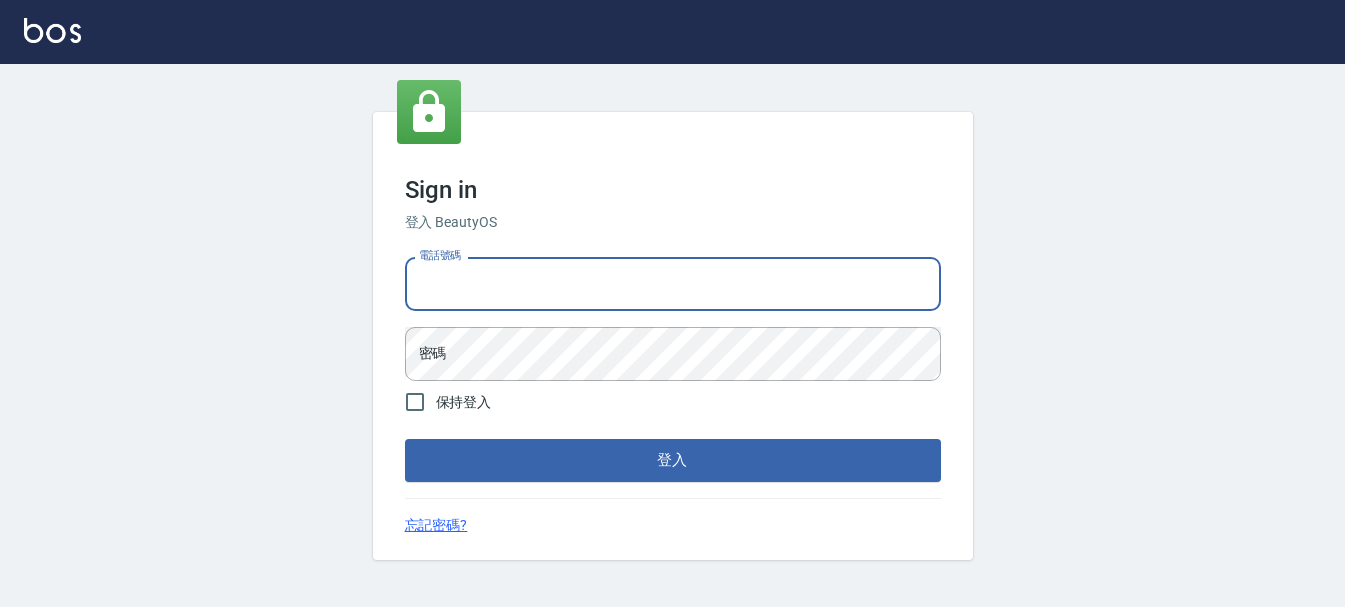 click on "電話號碼" at bounding box center [673, 284] 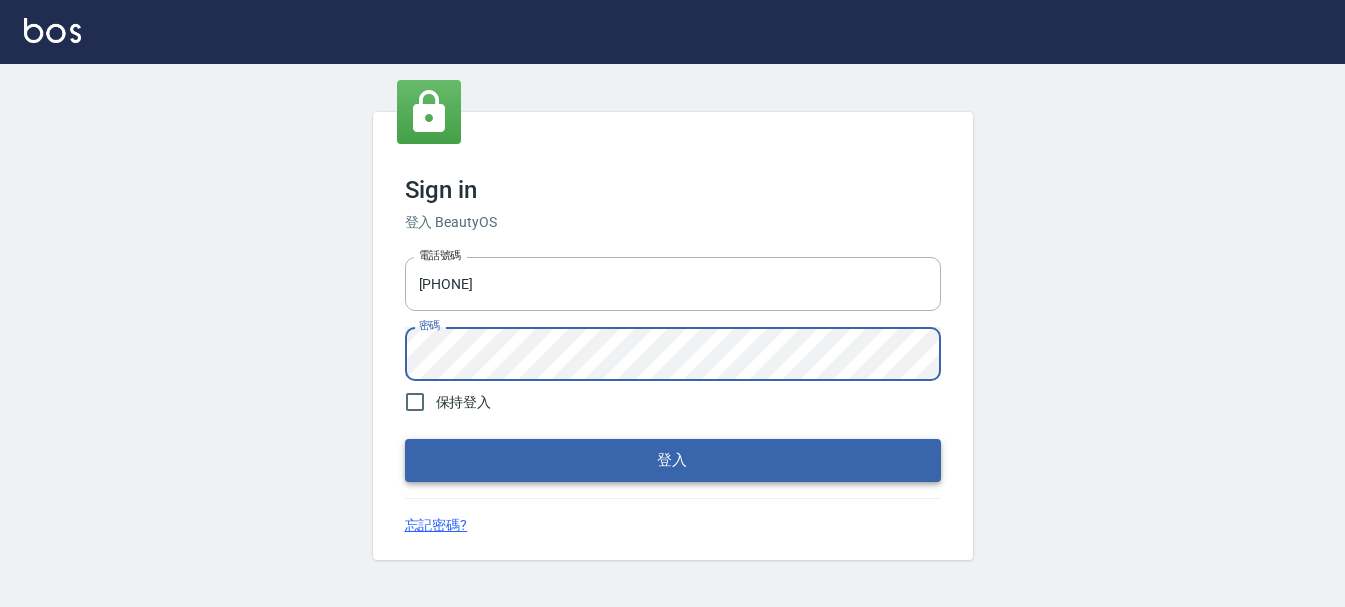 click on "登入" at bounding box center (673, 460) 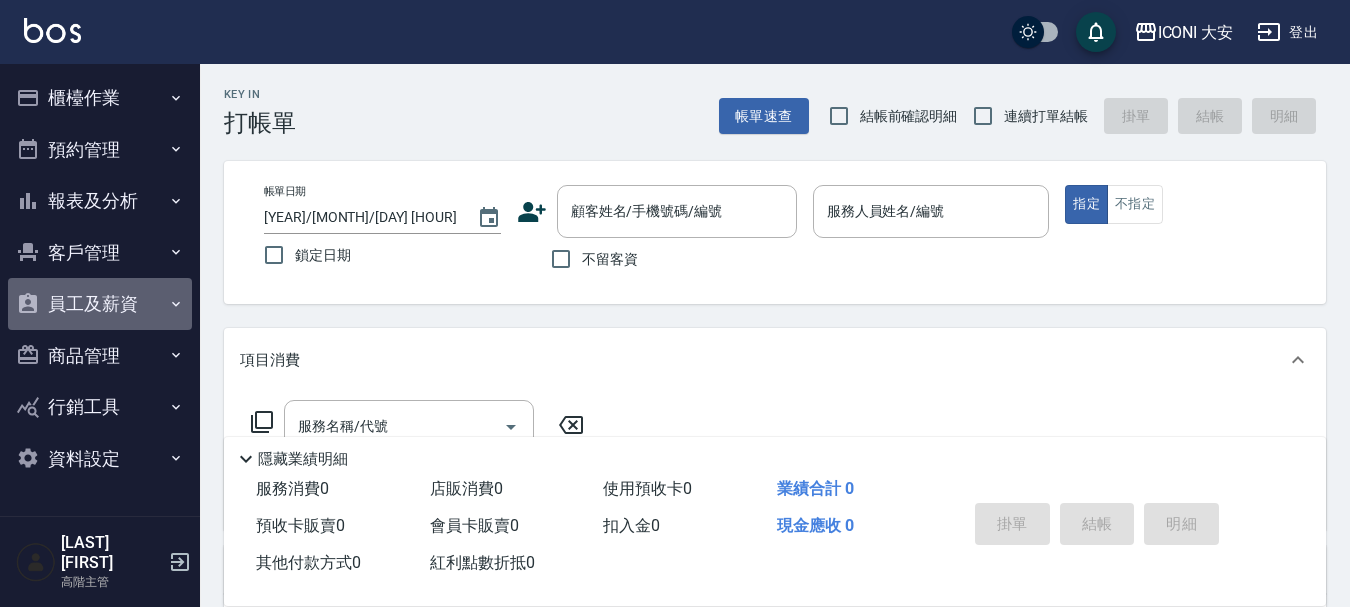 click 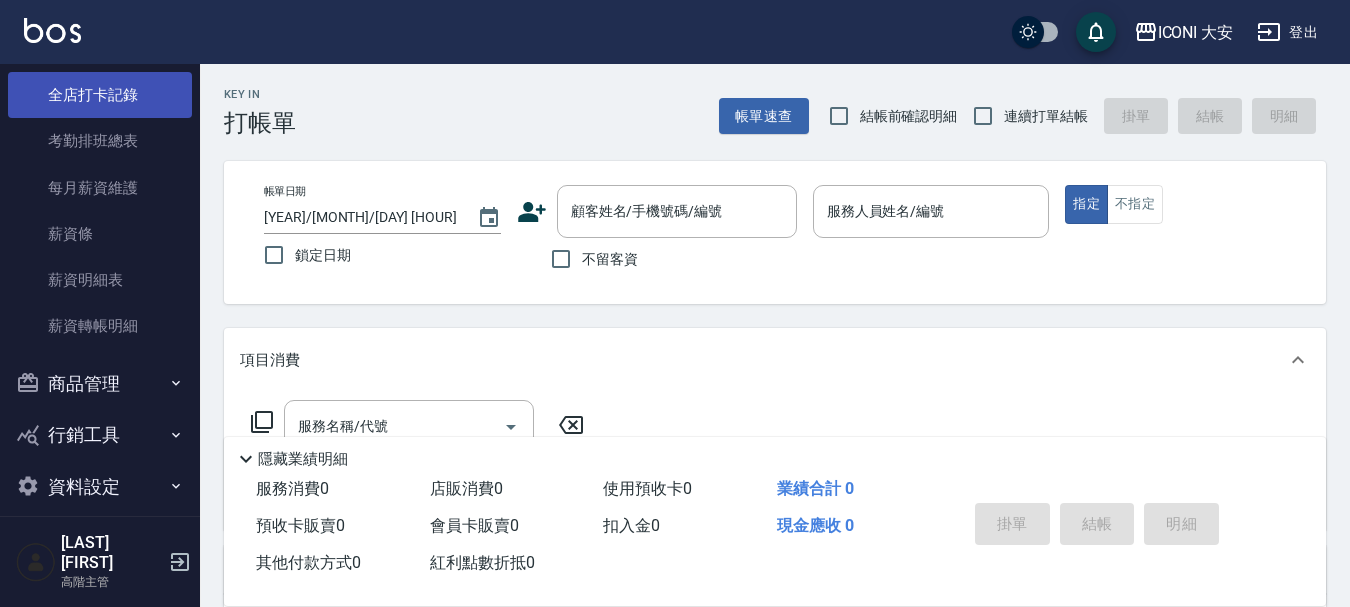 scroll, scrollTop: 360, scrollLeft: 0, axis: vertical 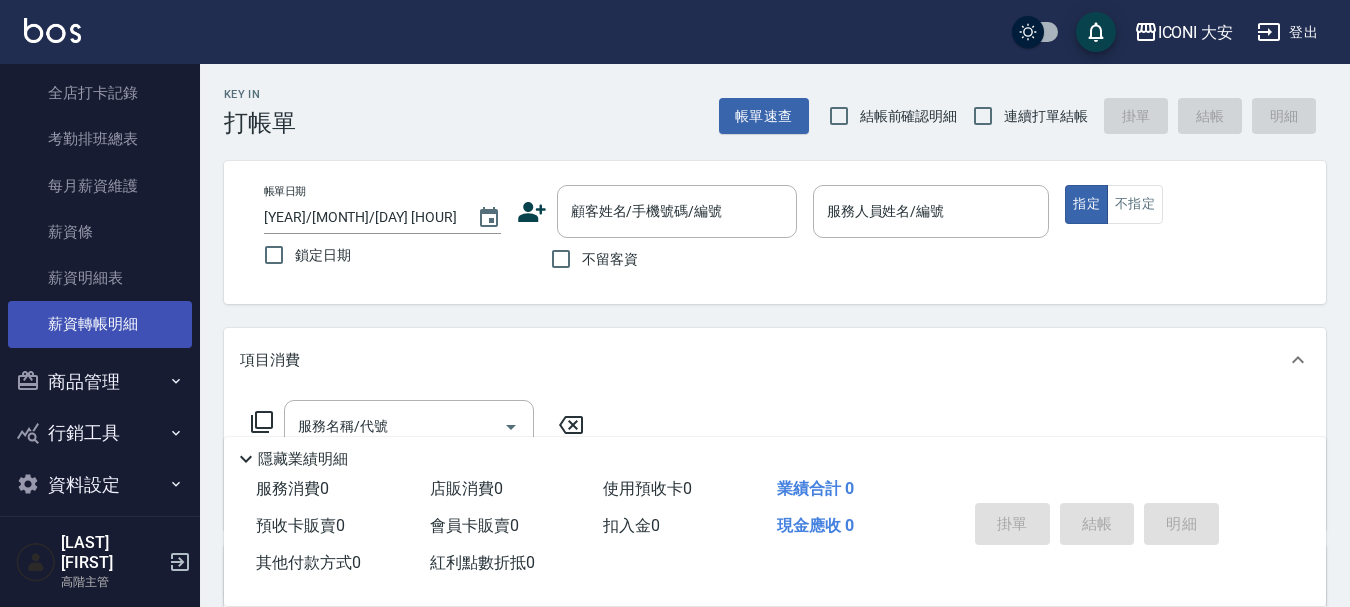 click on "薪資轉帳明細" at bounding box center (100, 324) 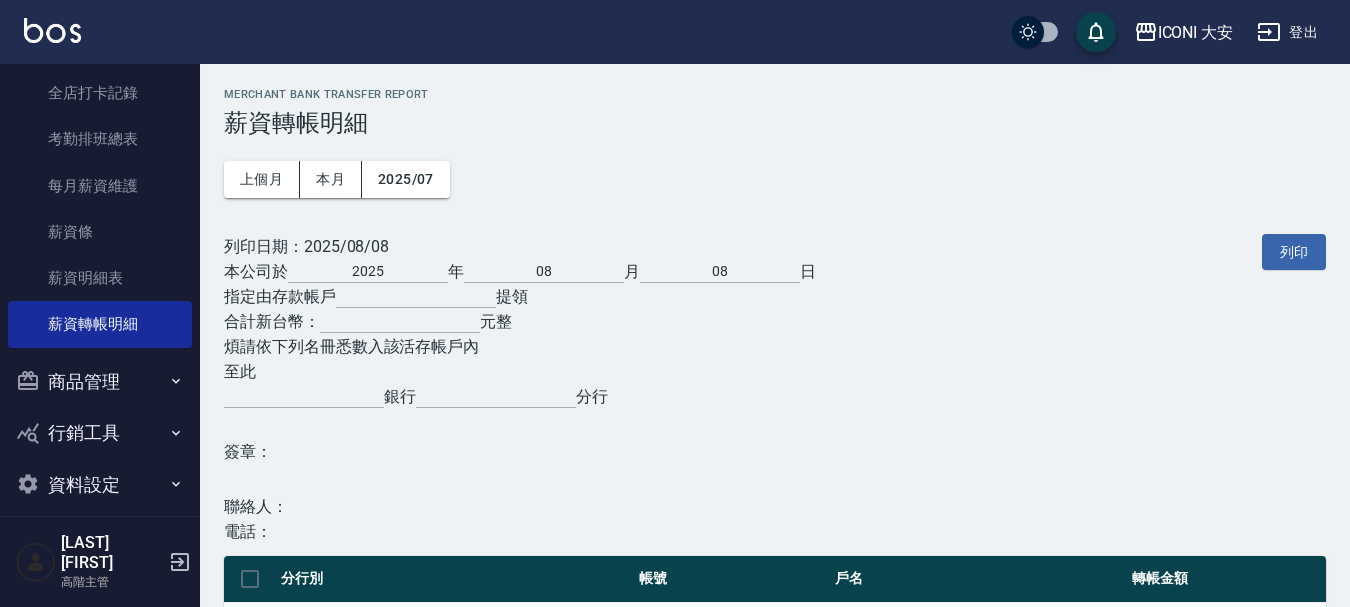 checkbox on "true" 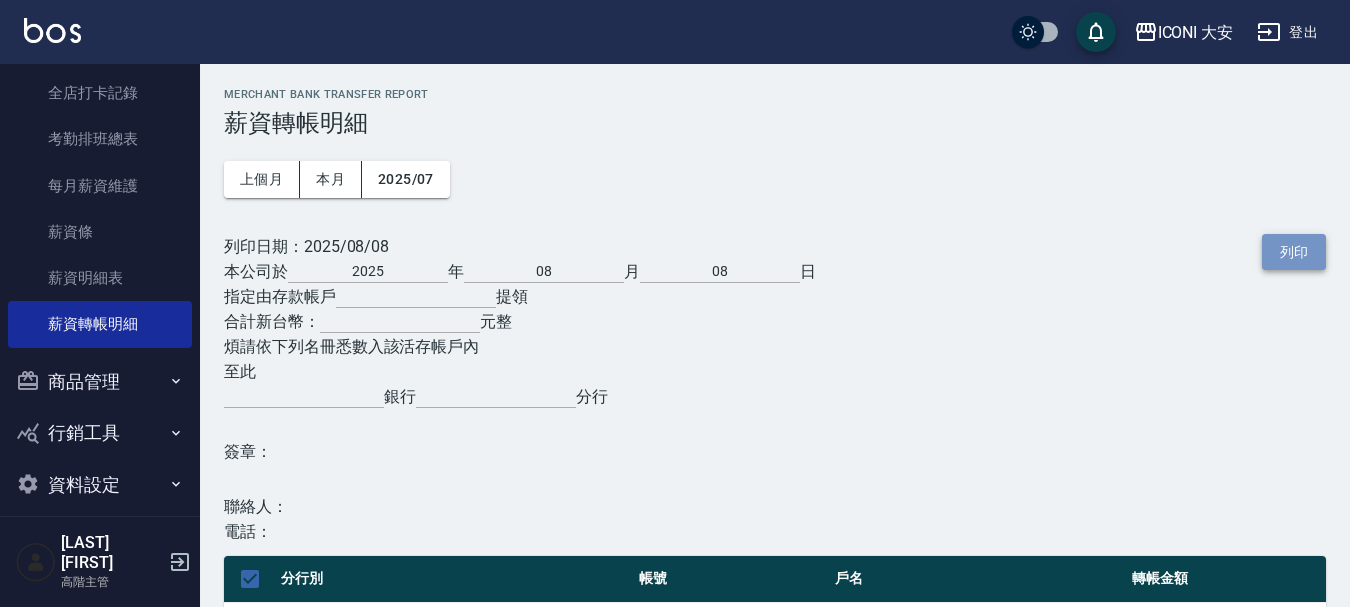 click on "列印" at bounding box center [1294, 252] 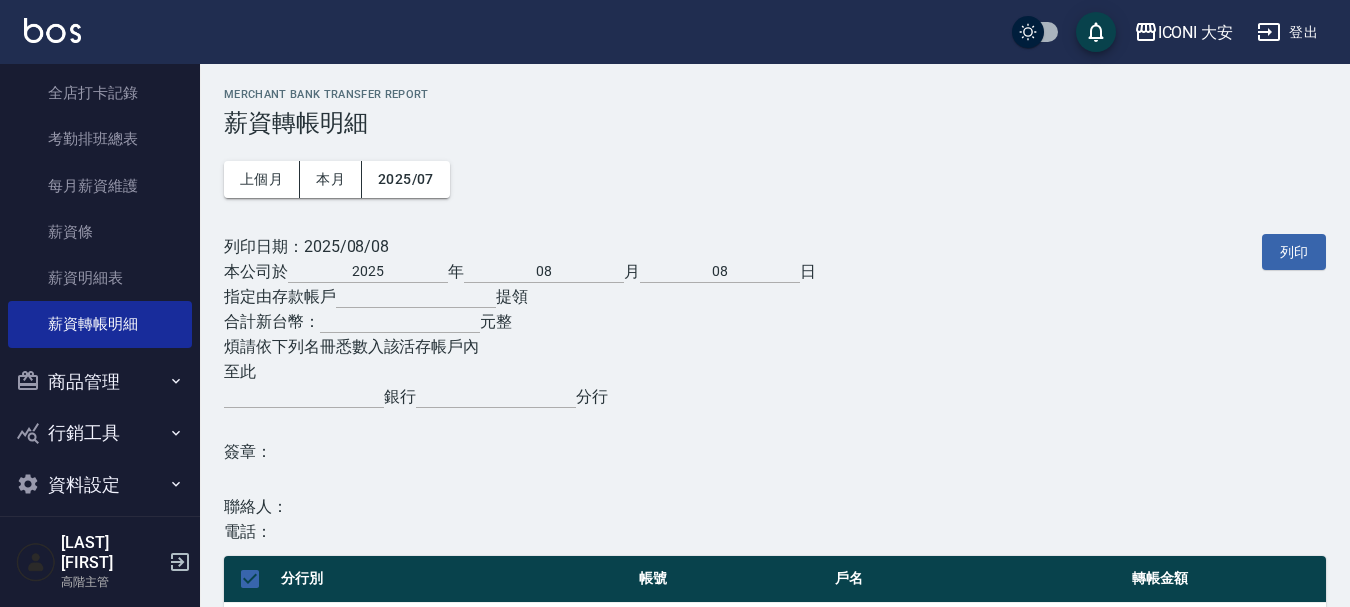 scroll, scrollTop: 422, scrollLeft: 0, axis: vertical 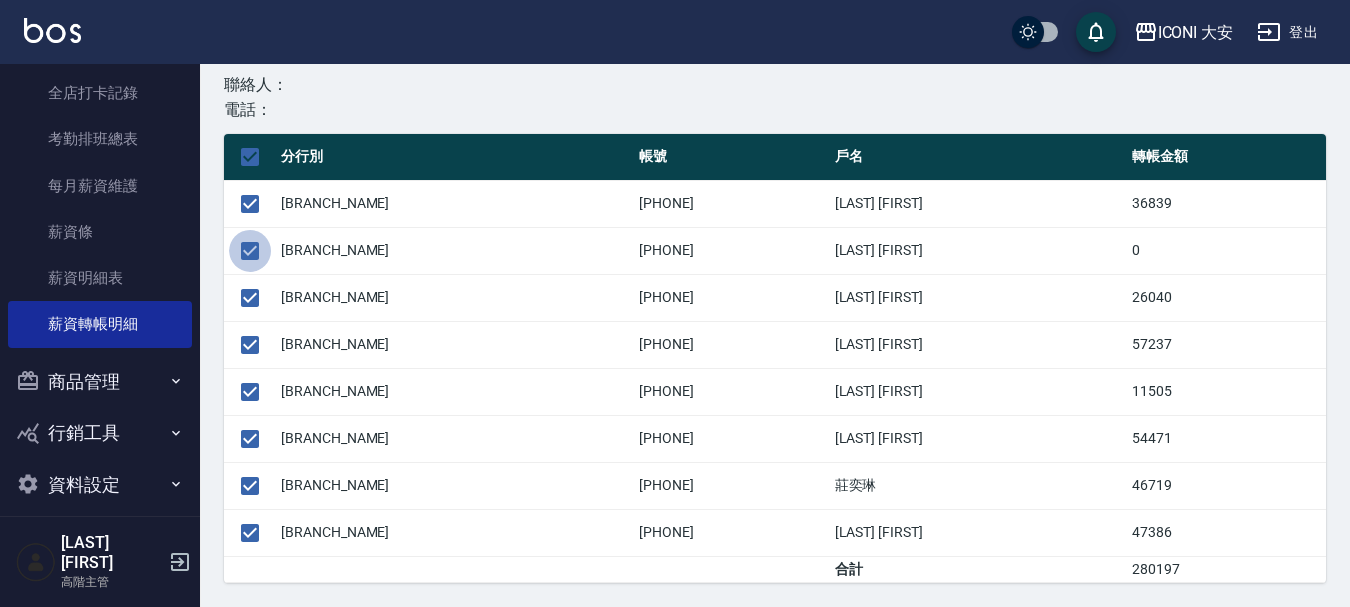 click at bounding box center [250, 251] 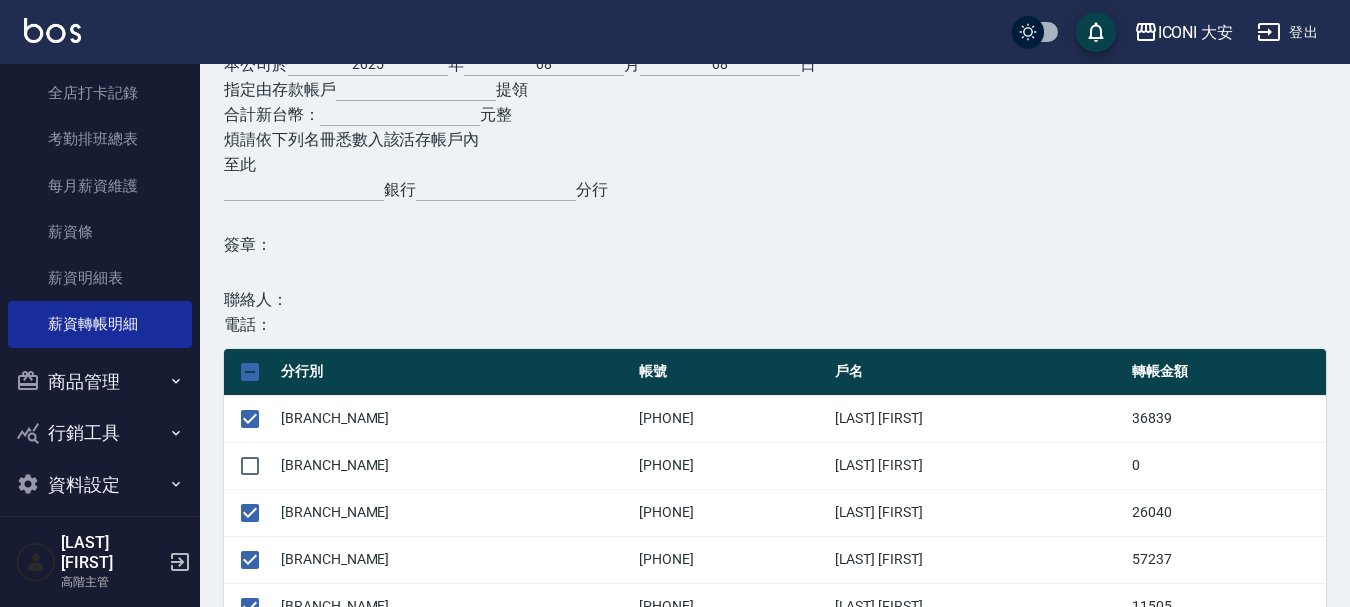 scroll, scrollTop: 0, scrollLeft: 0, axis: both 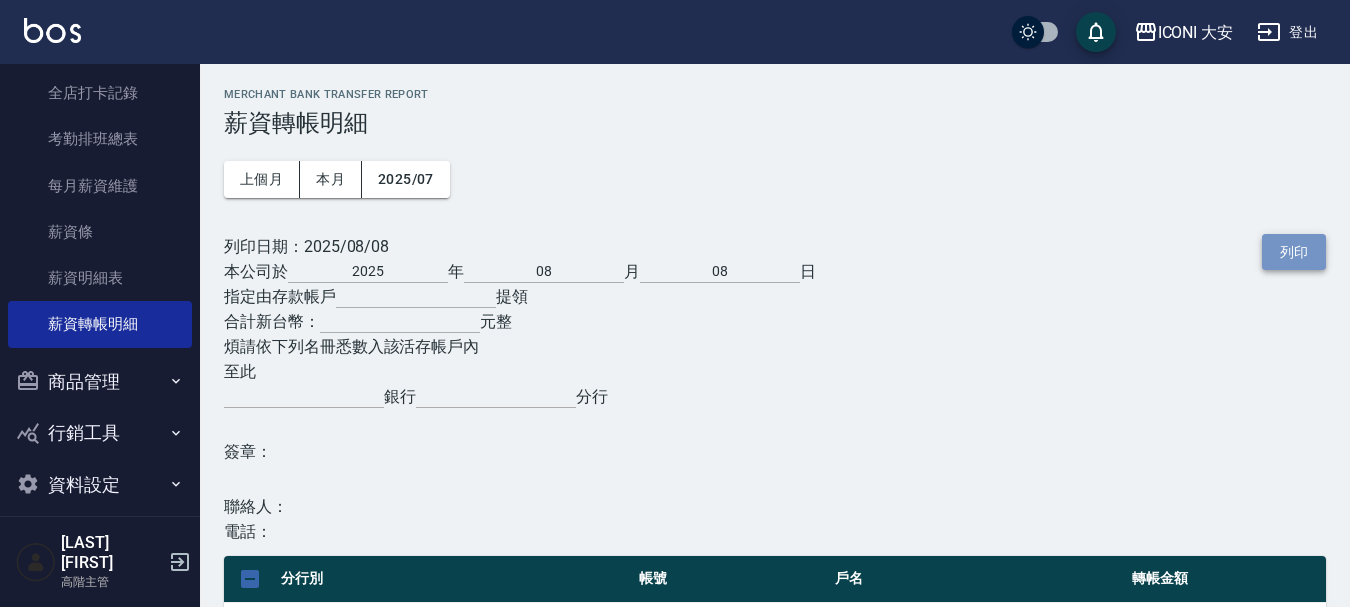 click on "列印" at bounding box center [1294, 252] 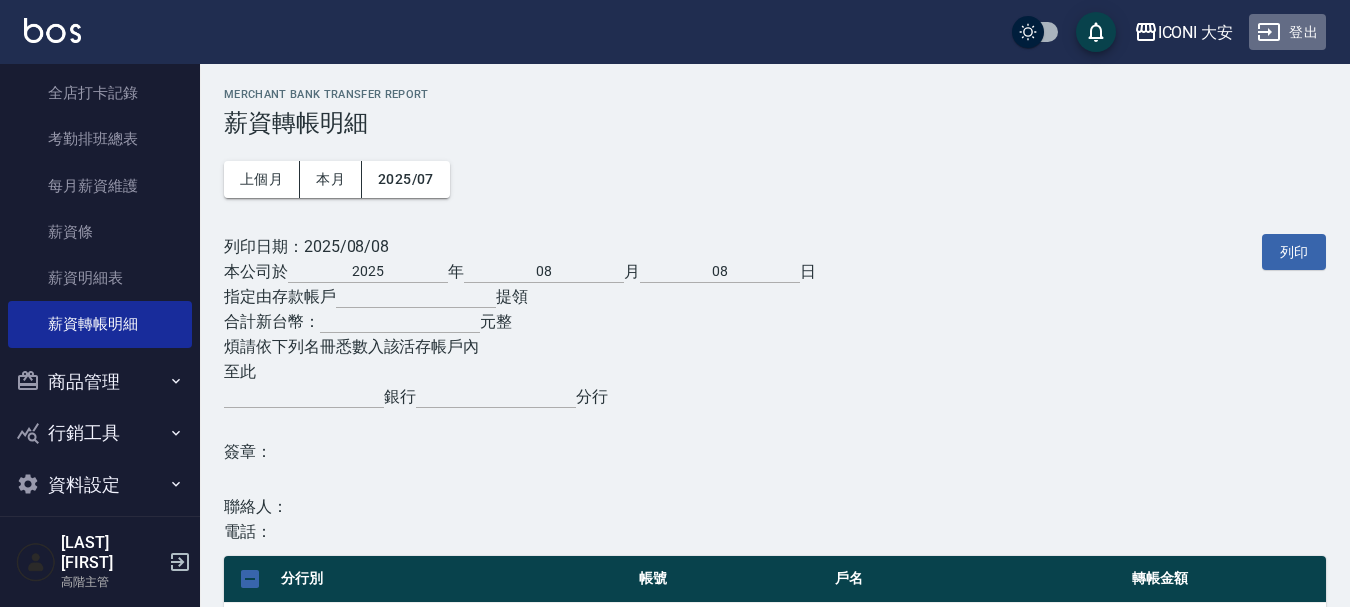click on "登出" at bounding box center [1287, 32] 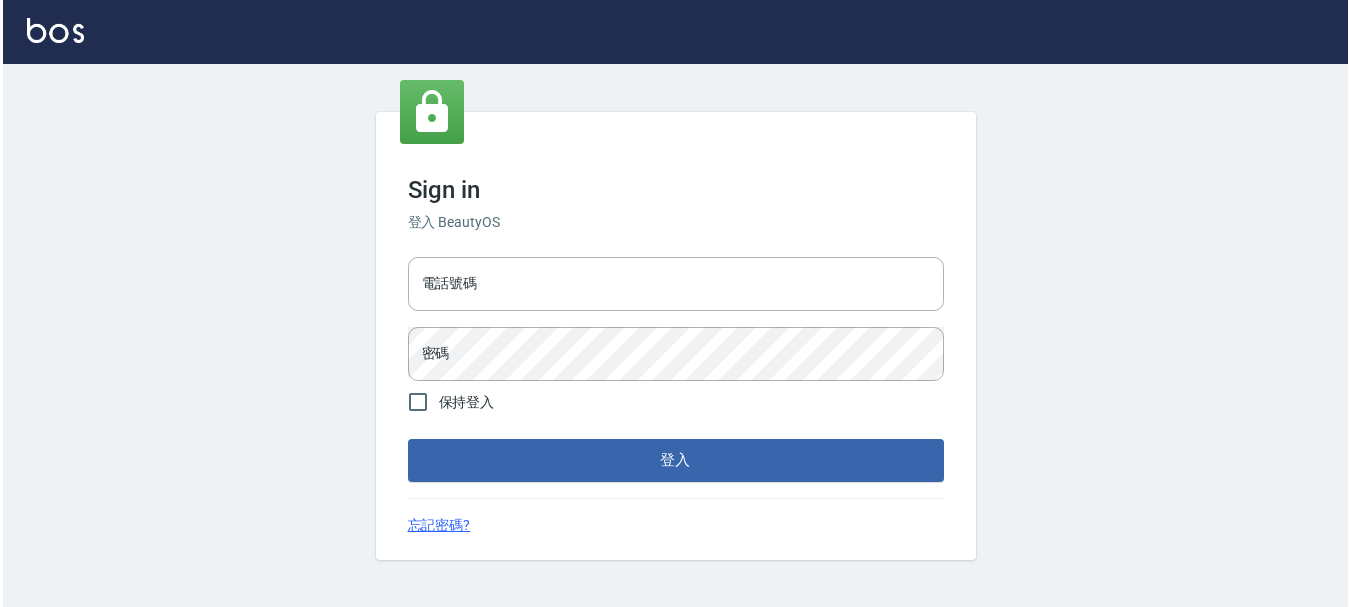 scroll, scrollTop: 0, scrollLeft: 0, axis: both 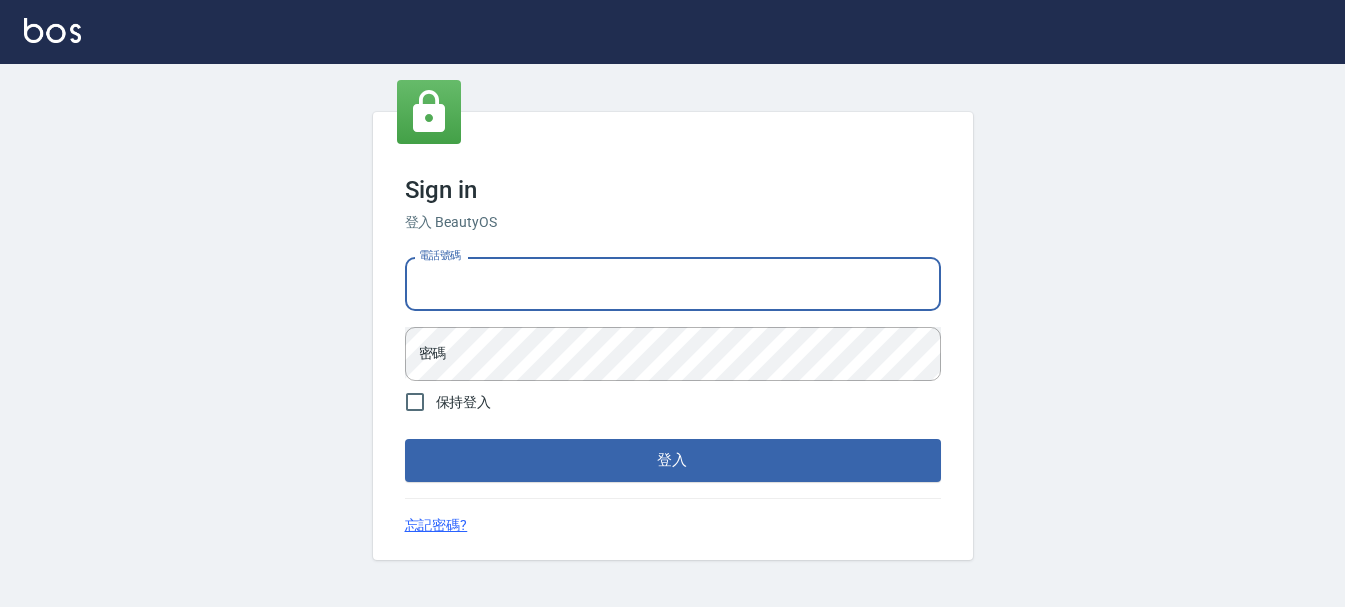 drag, startPoint x: 0, startPoint y: 0, endPoint x: 794, endPoint y: 293, distance: 846.33624 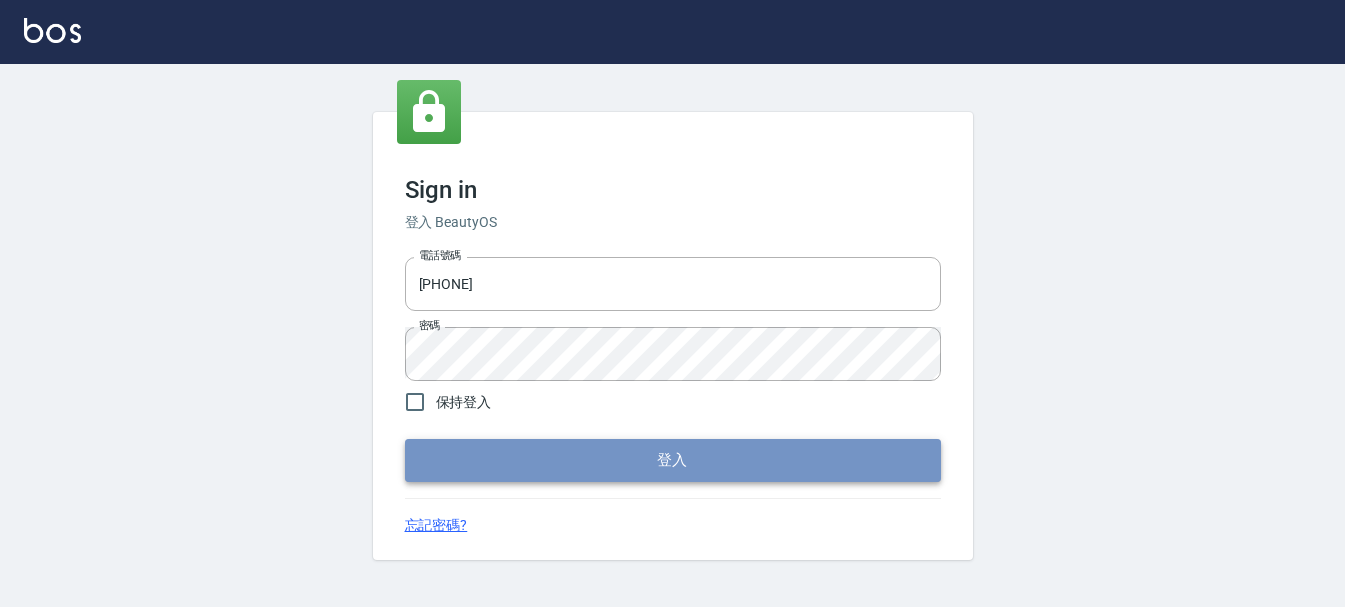 click on "登入" at bounding box center (673, 460) 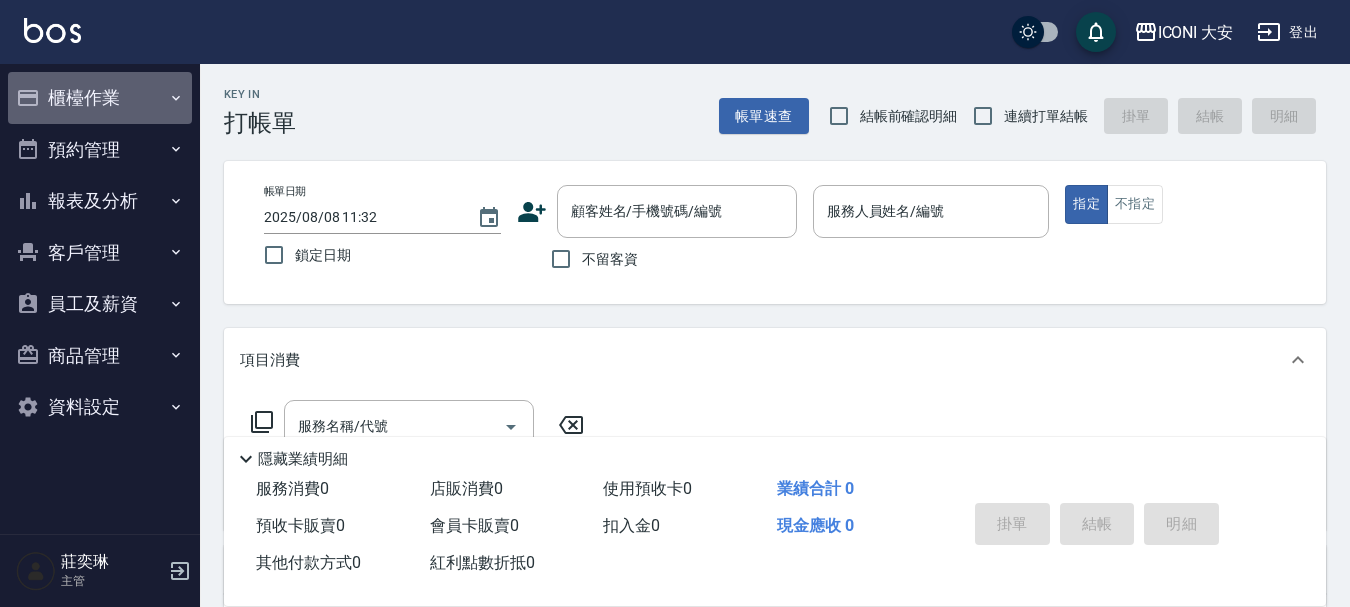 click on "櫃檯作業" at bounding box center (100, 98) 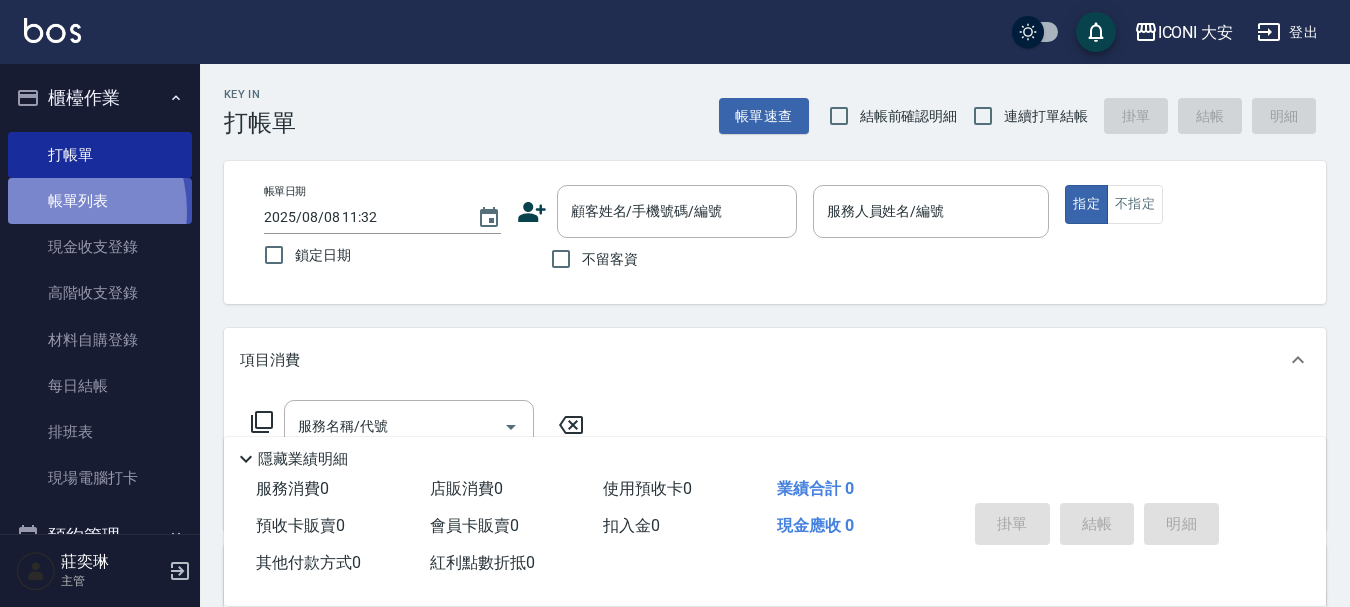 click on "帳單列表" at bounding box center [100, 201] 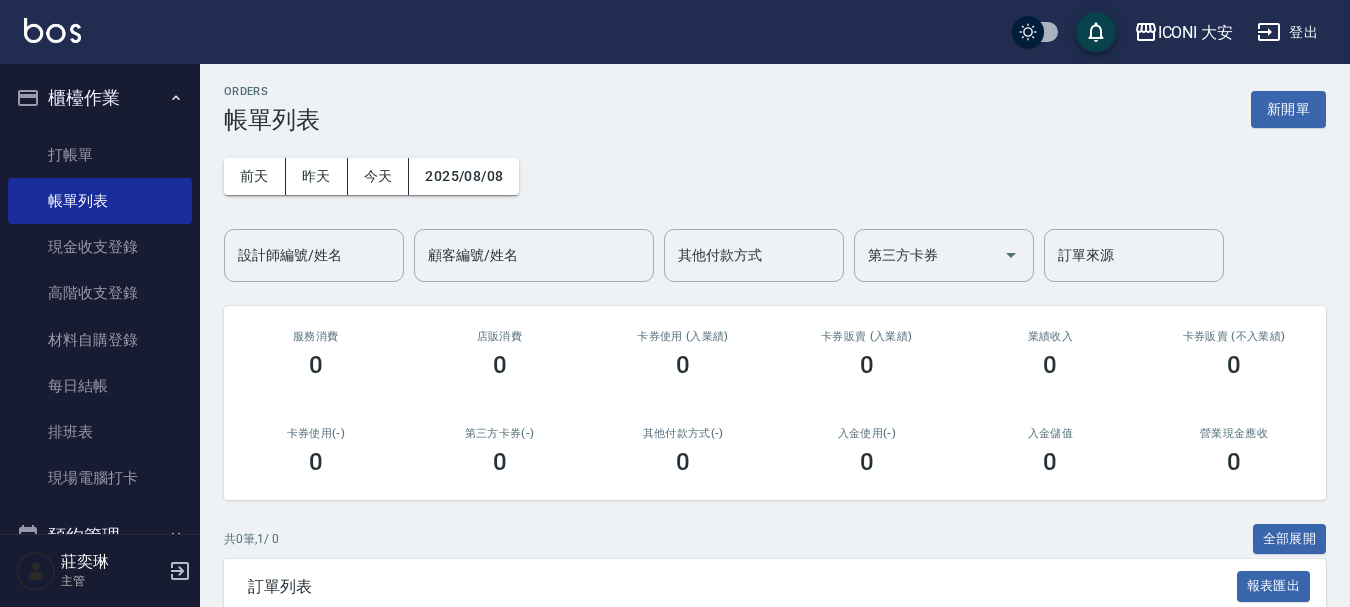 scroll, scrollTop: 0, scrollLeft: 0, axis: both 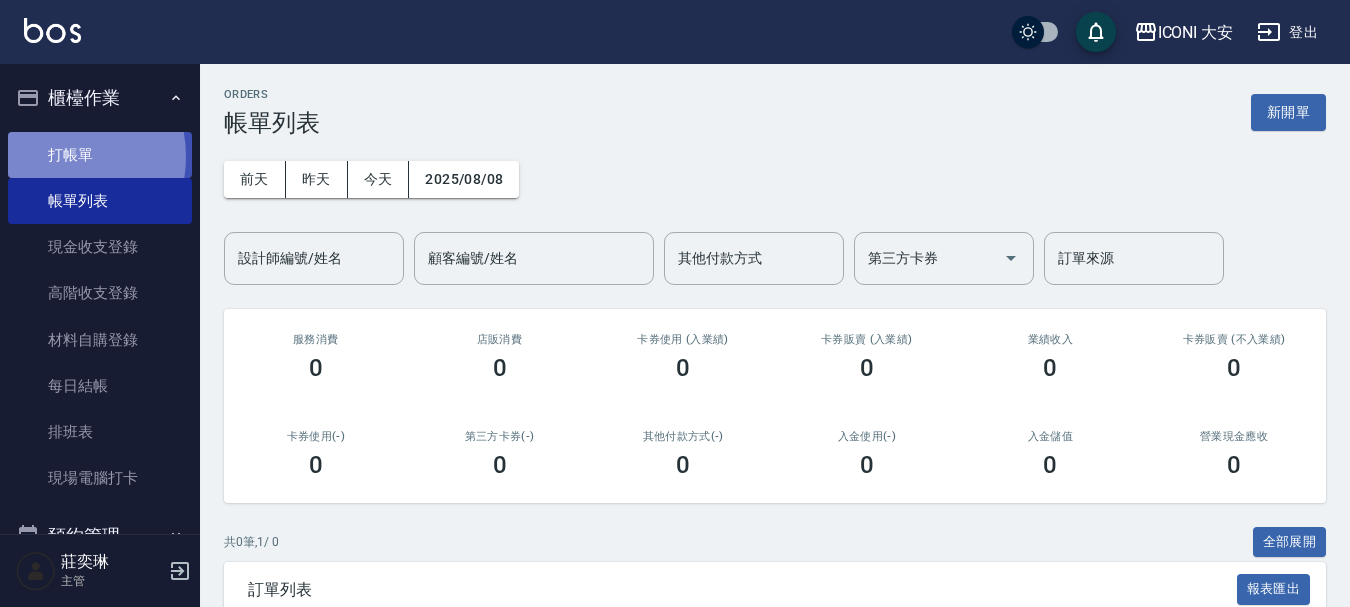 drag, startPoint x: 51, startPoint y: 156, endPoint x: 217, endPoint y: 174, distance: 166.97305 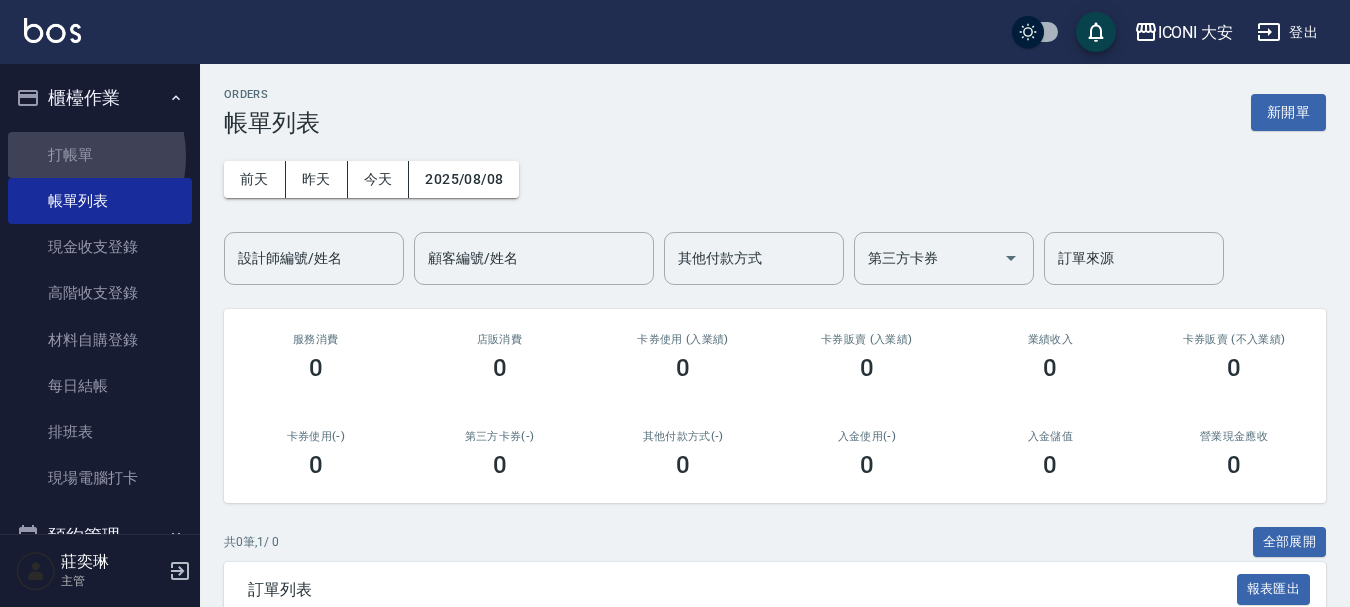click on "打帳單" at bounding box center [100, 155] 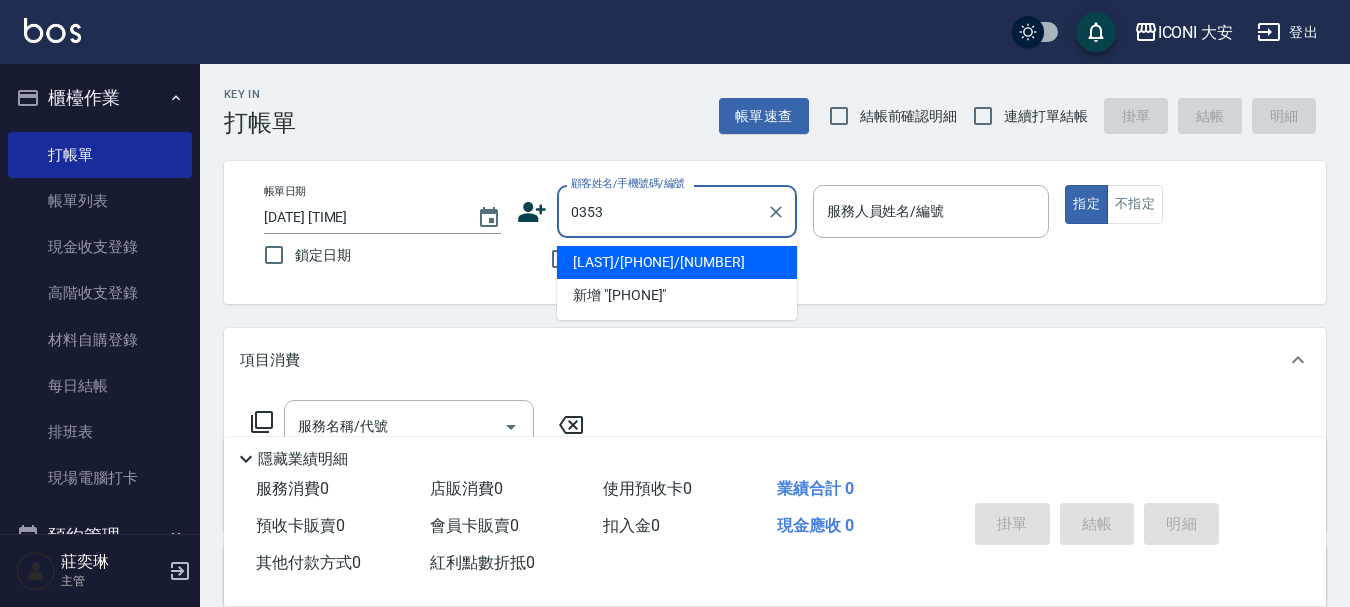 click on "[LAST]/[PHONE]/[NUMBER]" at bounding box center (677, 262) 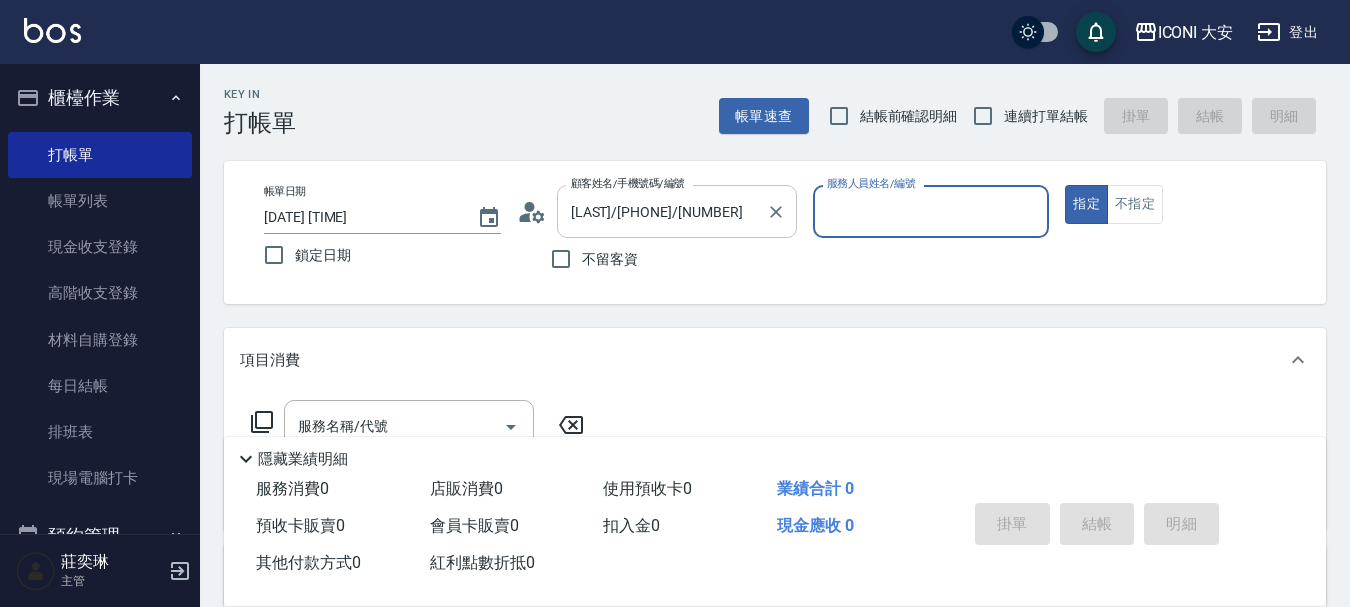 type on "Happy-9" 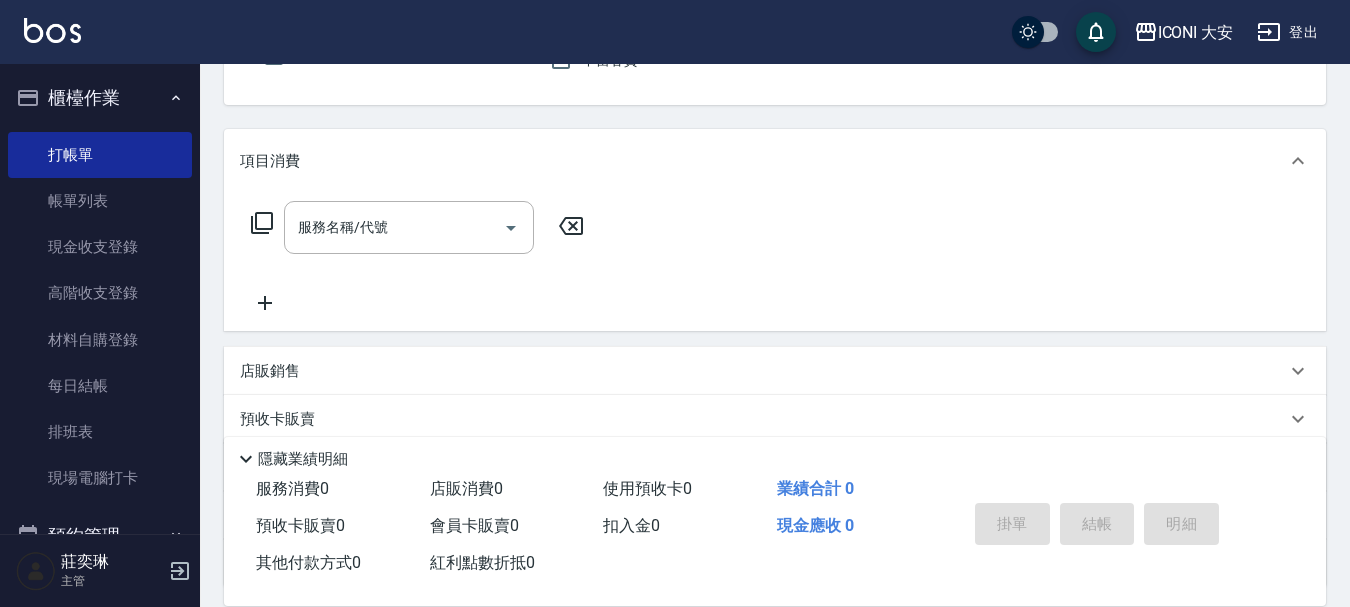 scroll, scrollTop: 200, scrollLeft: 0, axis: vertical 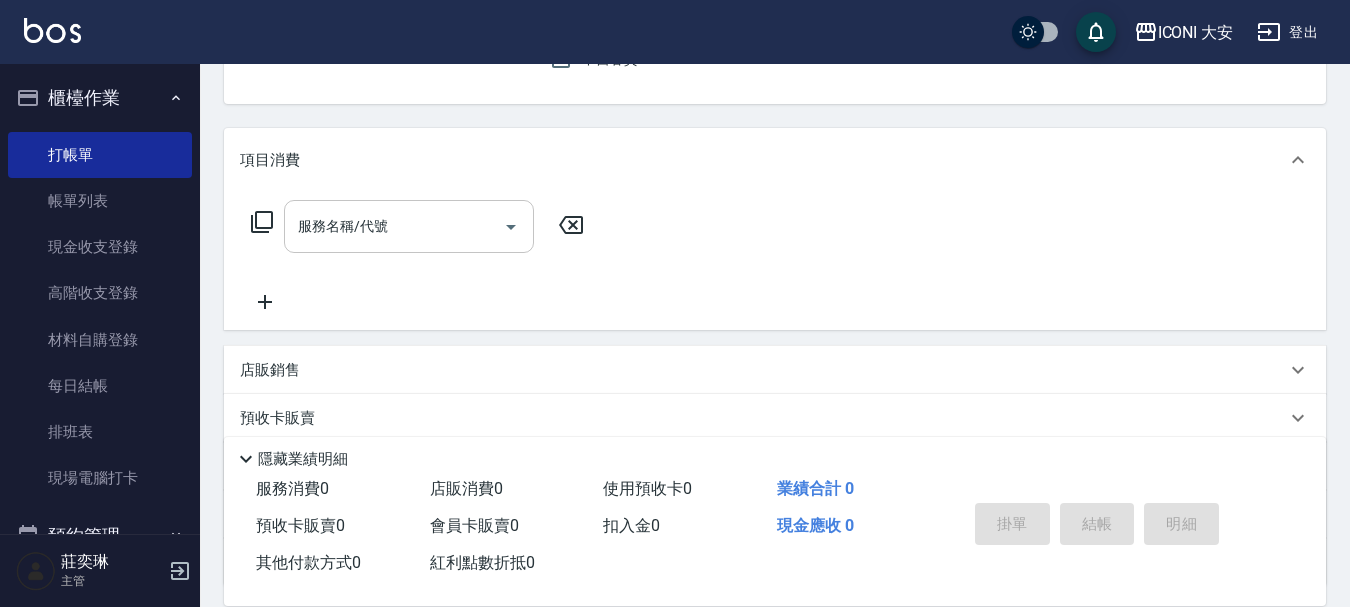click on "服務名稱/代號" at bounding box center [394, 226] 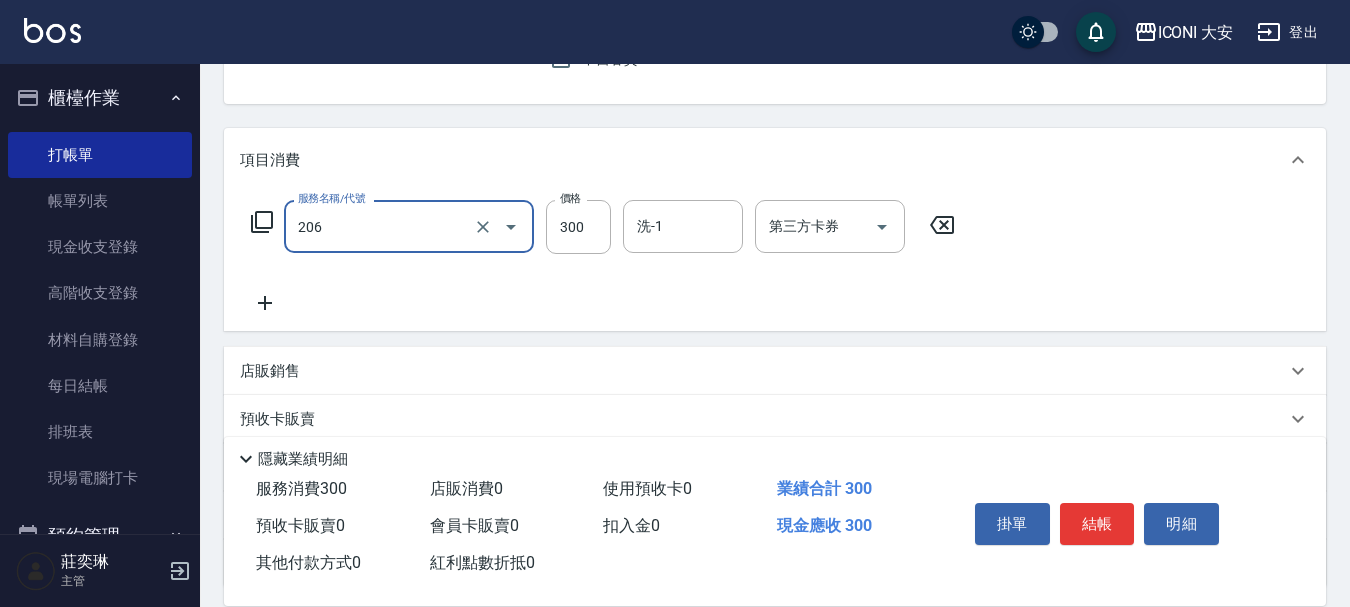 type on "洗髮(206)" 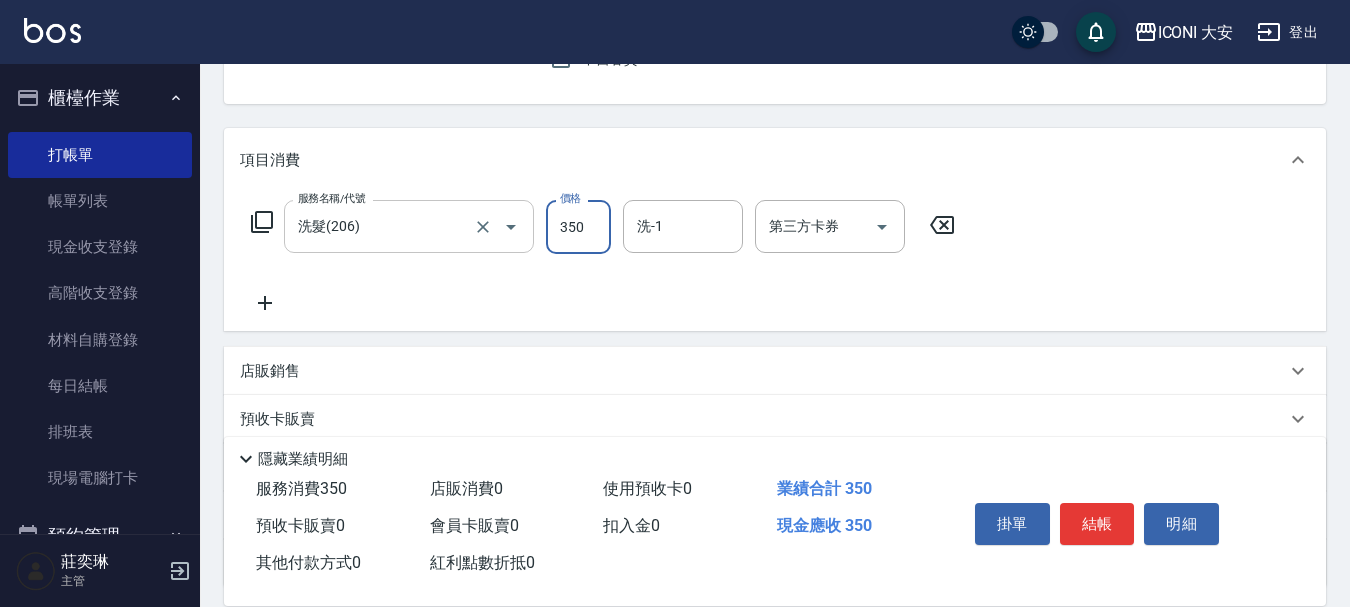 type on "350" 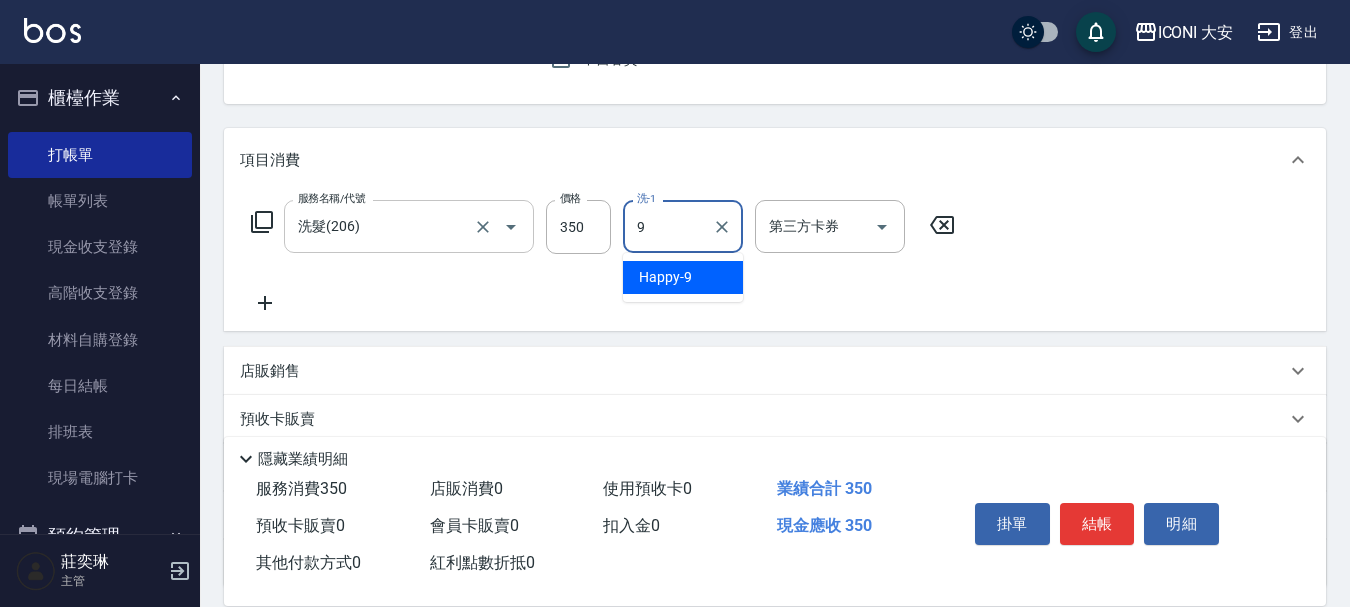 type on "Happy-9" 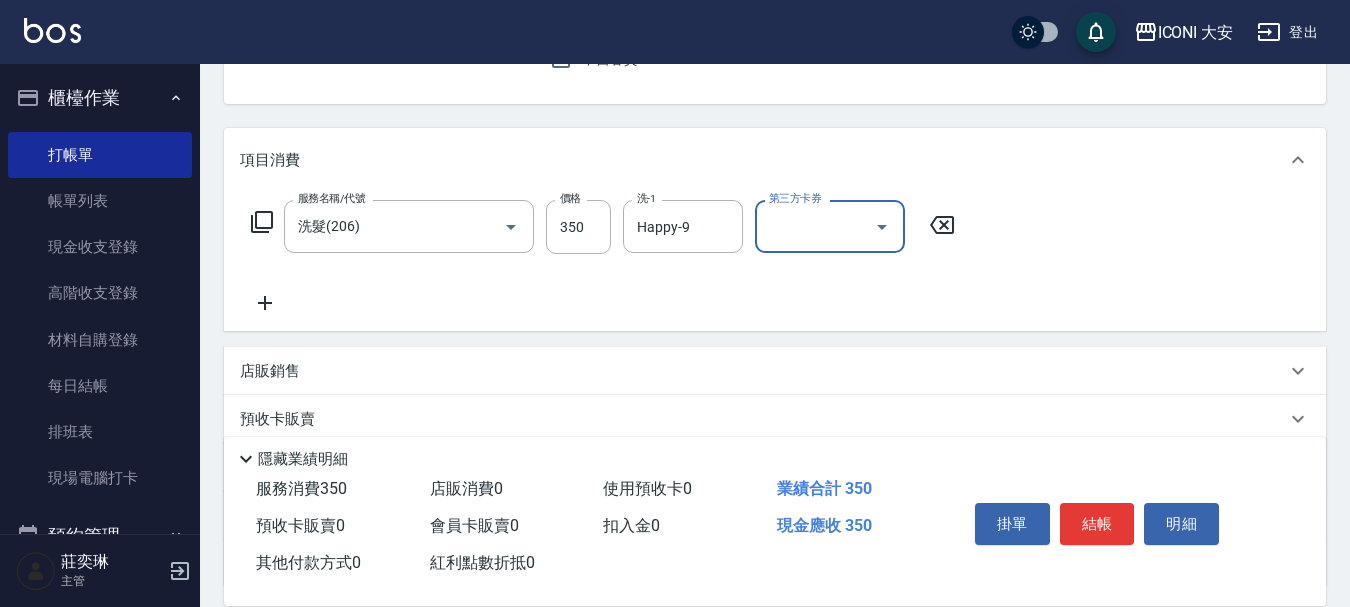 scroll, scrollTop: 372, scrollLeft: 0, axis: vertical 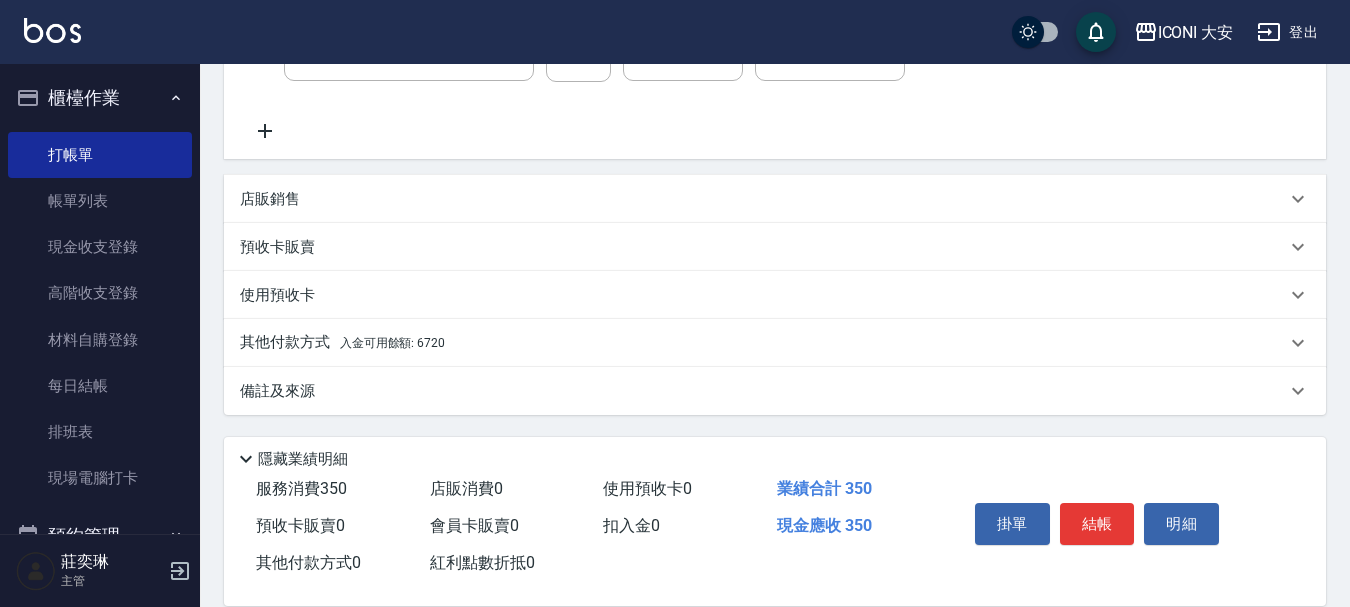 click on "入金可用餘額: 6720" at bounding box center [392, 343] 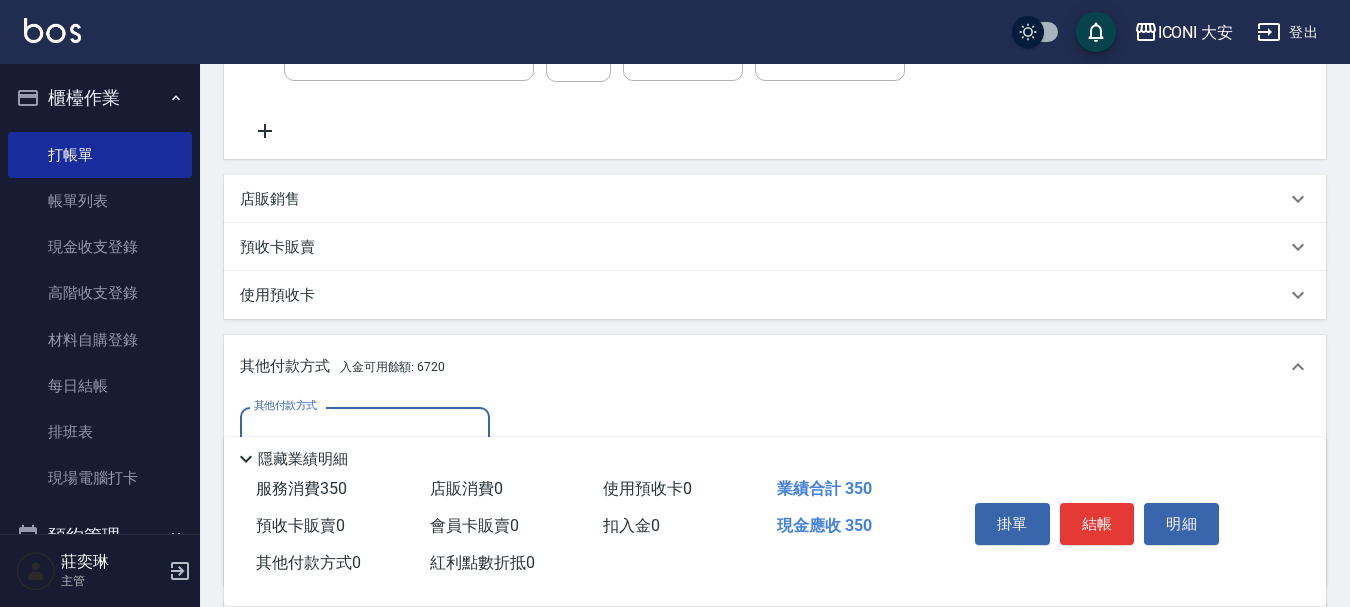 scroll, scrollTop: 0, scrollLeft: 0, axis: both 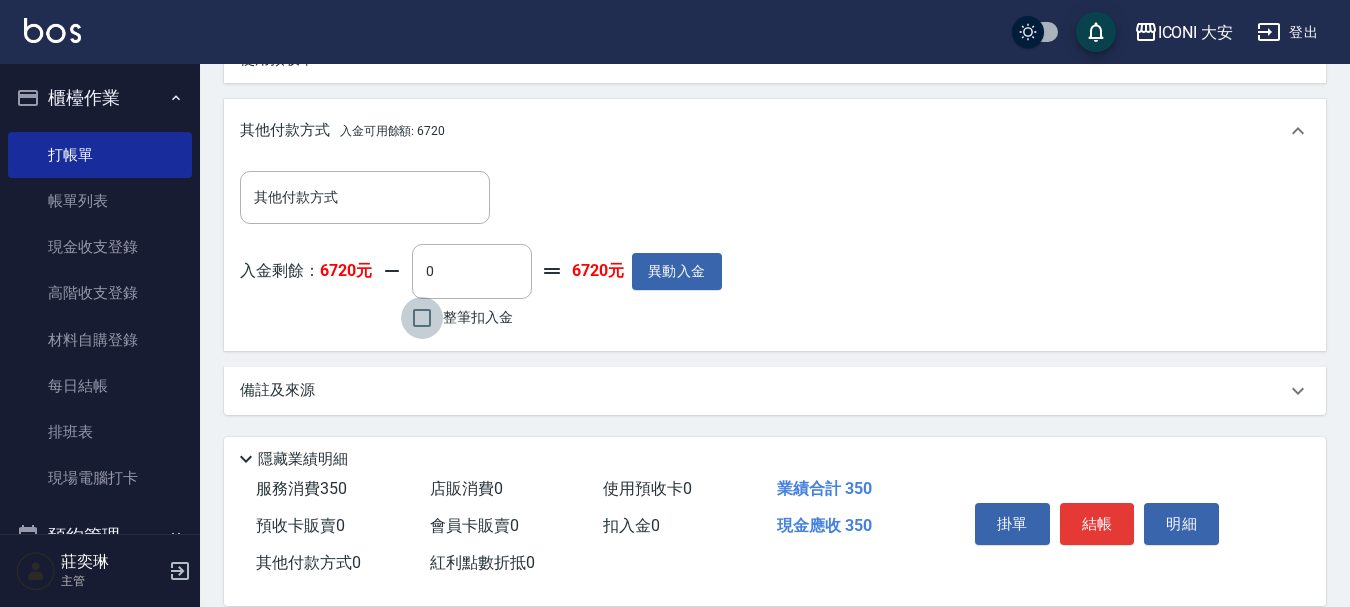 click on "整筆扣入金" at bounding box center (422, 318) 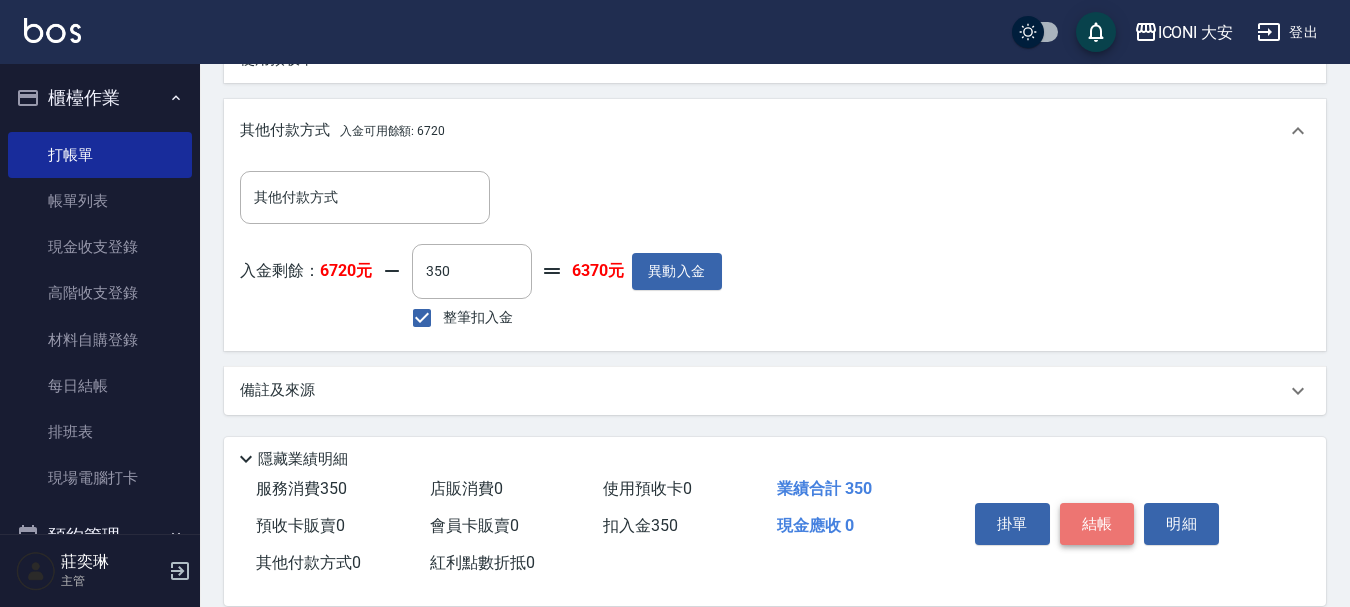 click on "結帳" at bounding box center (1097, 524) 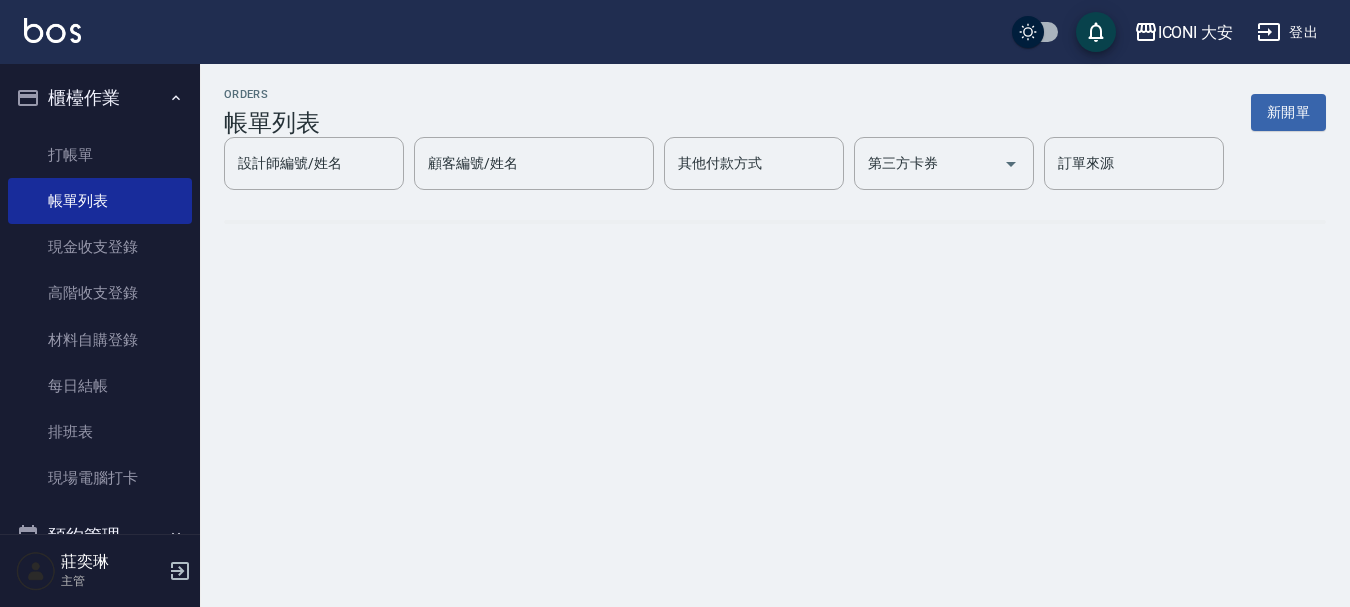 scroll, scrollTop: 0, scrollLeft: 0, axis: both 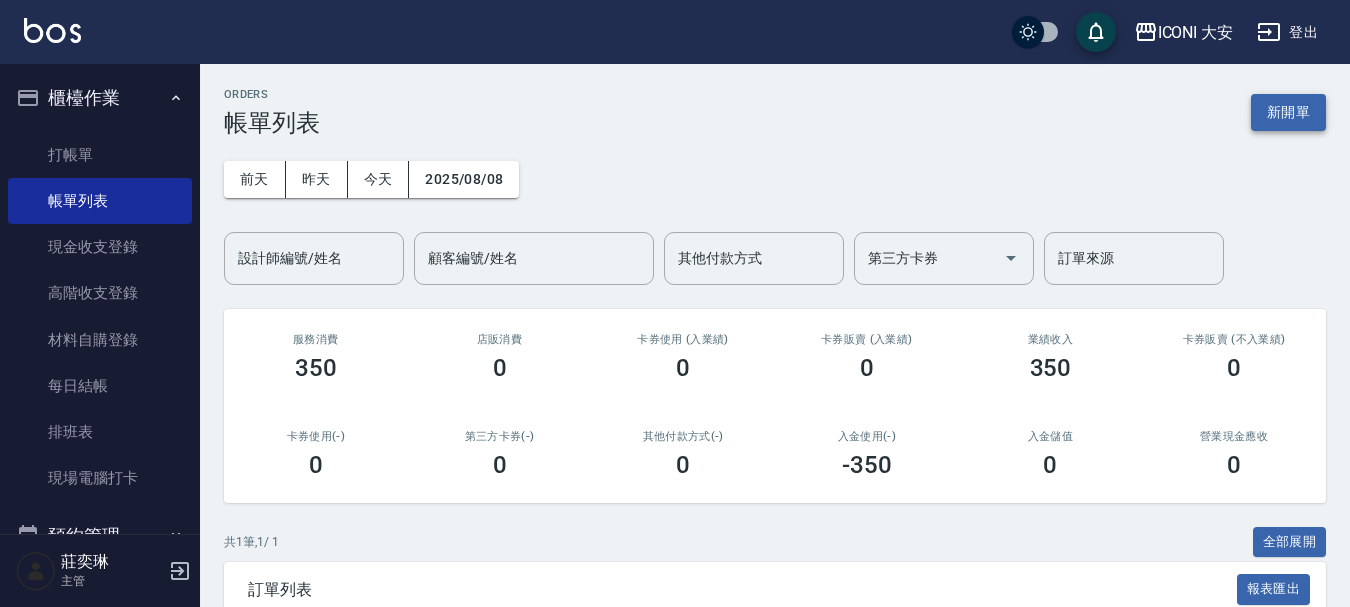 click on "新開單" at bounding box center [1288, 112] 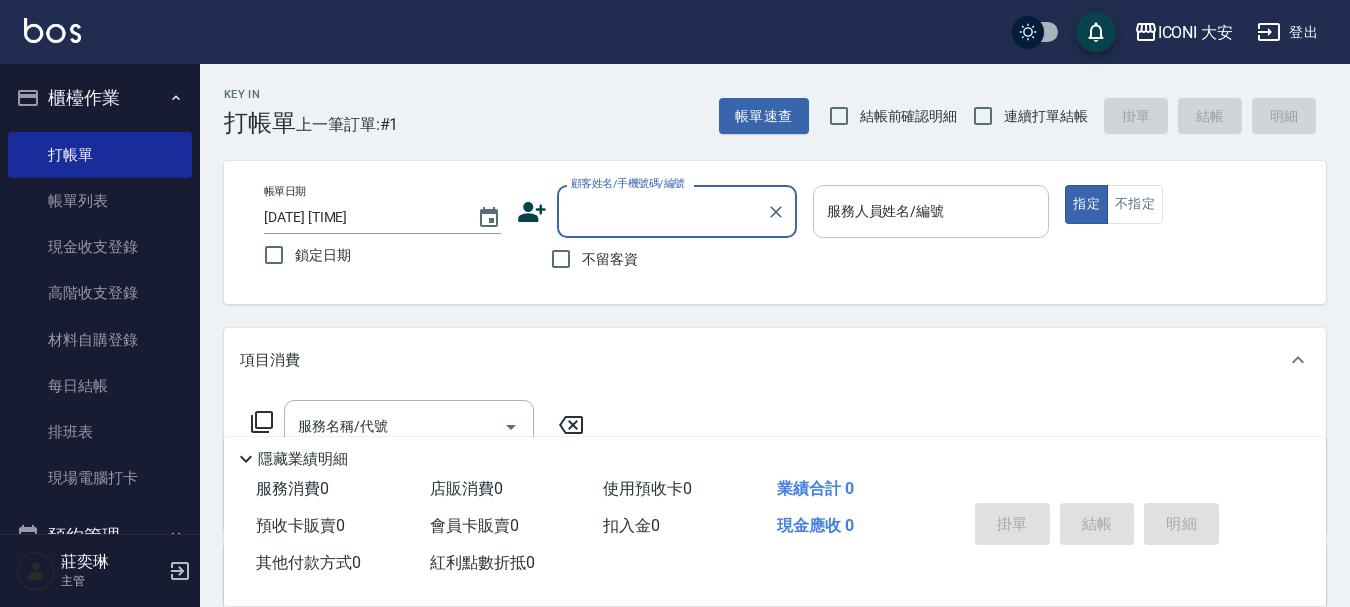 click on "服務人員姓名/編號 服務人員姓名/編號" at bounding box center [931, 211] 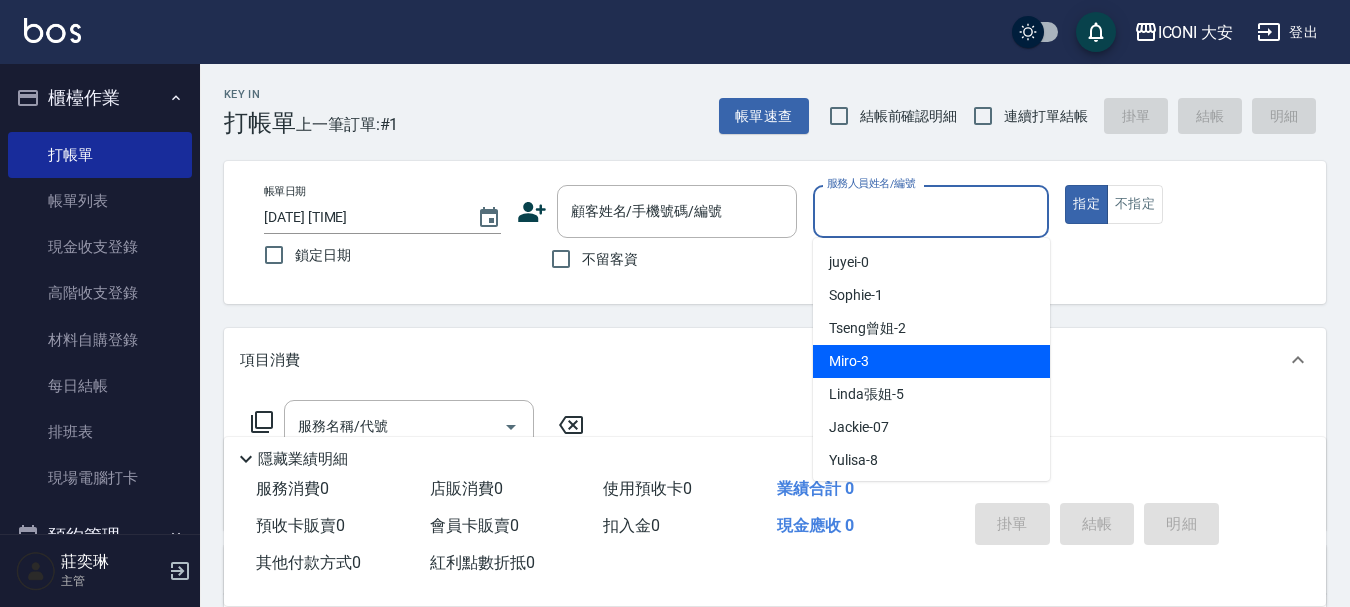 click on "Miro -3" at bounding box center [931, 361] 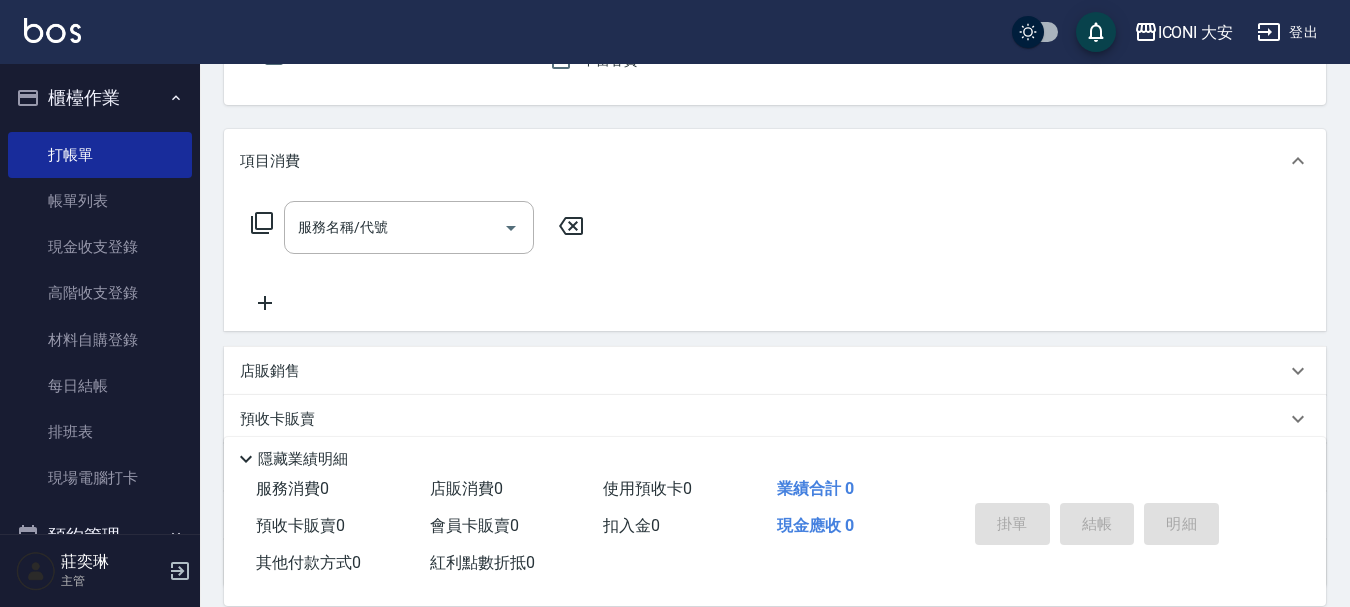 scroll, scrollTop: 200, scrollLeft: 0, axis: vertical 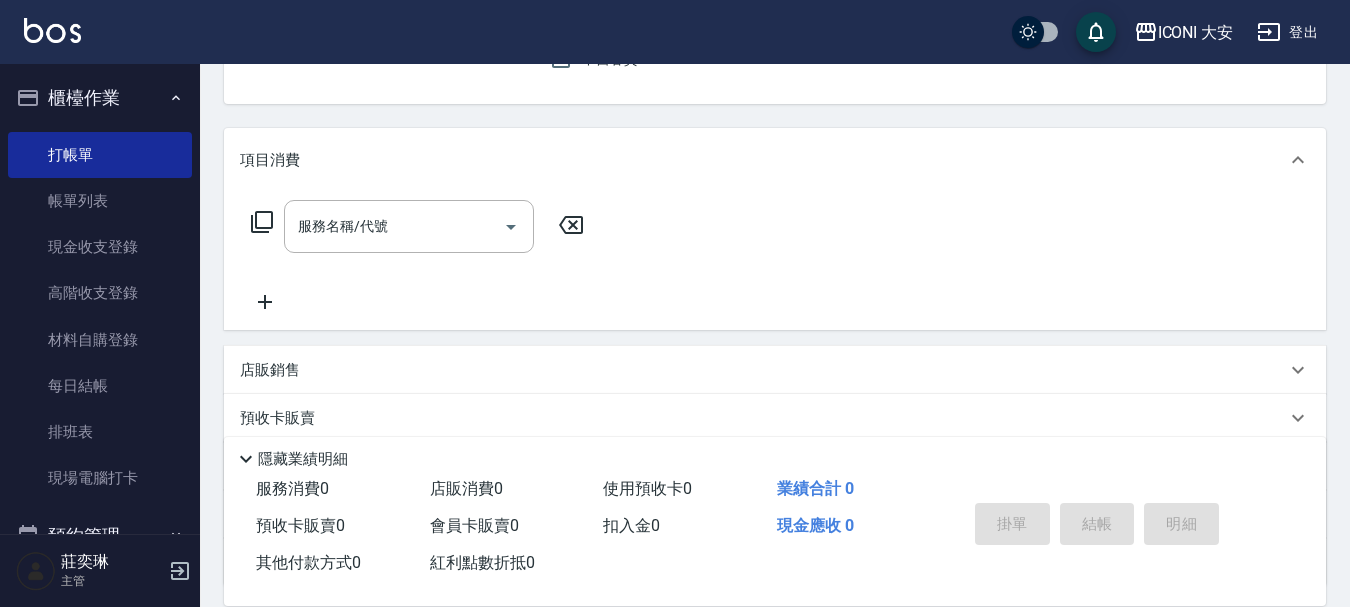 click 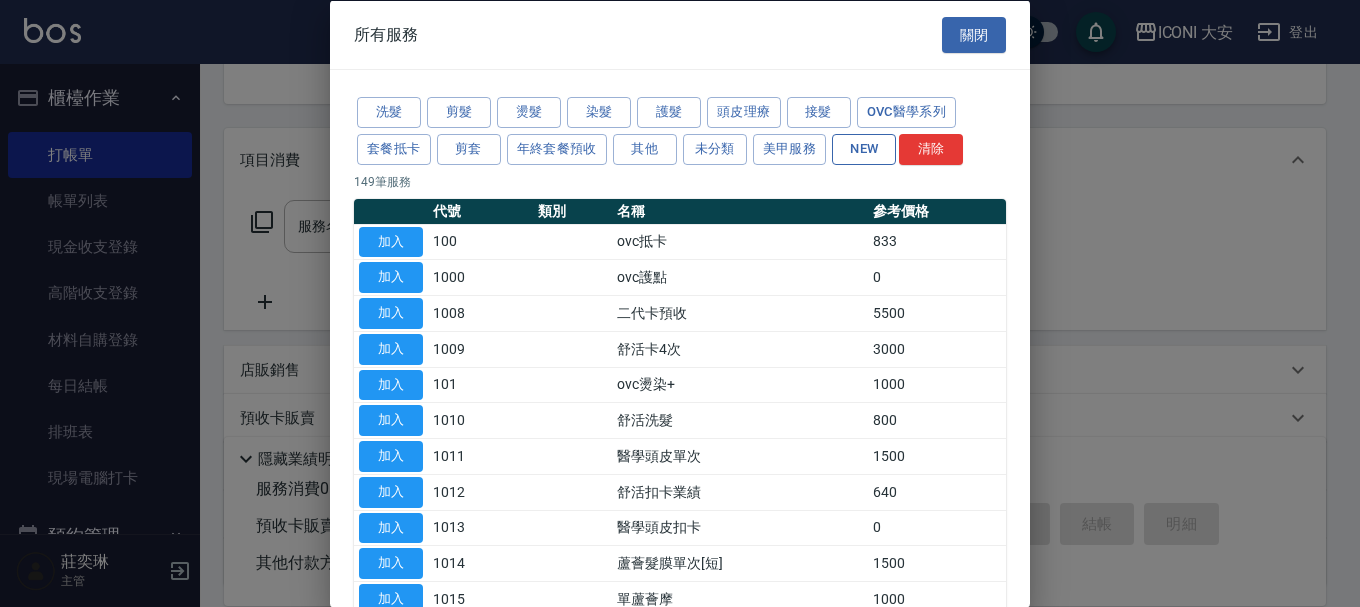 click on "NEW" at bounding box center [864, 148] 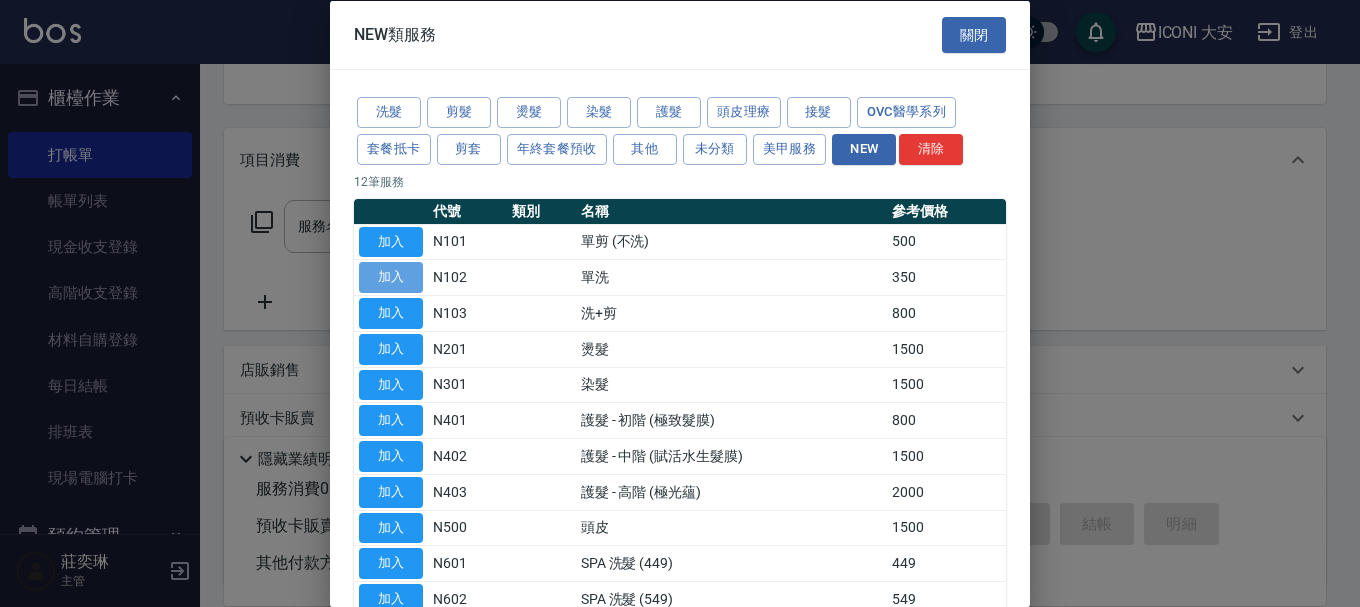 click on "加入" at bounding box center [391, 277] 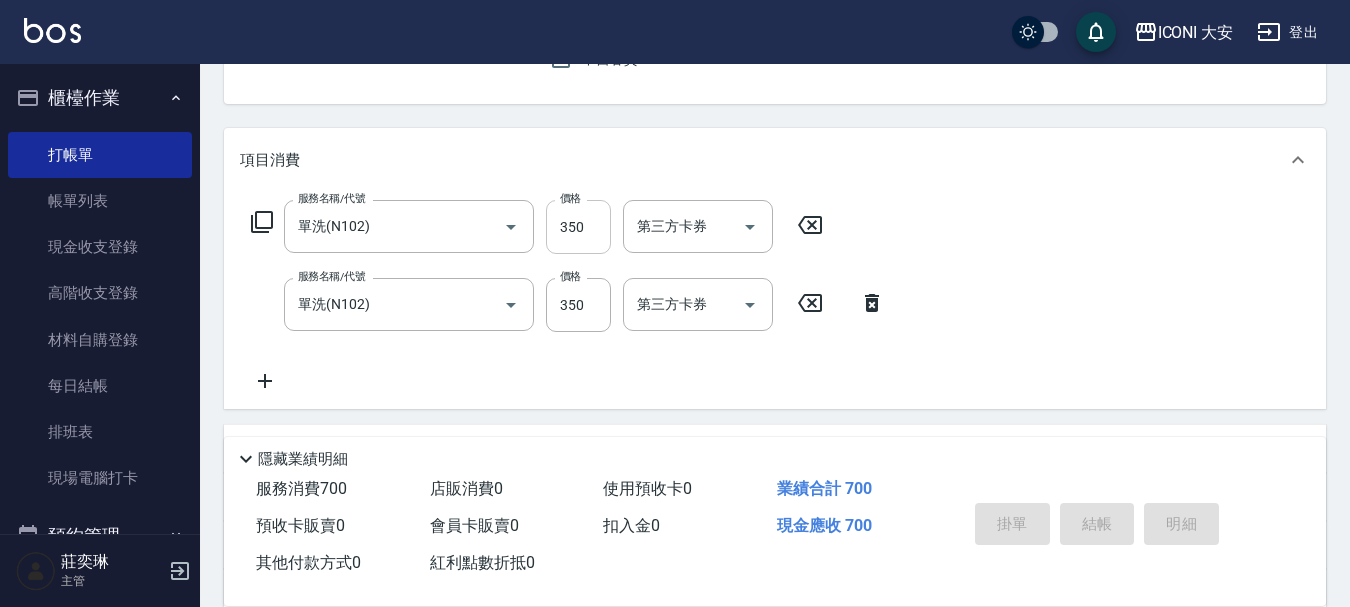 click on "350" at bounding box center (578, 227) 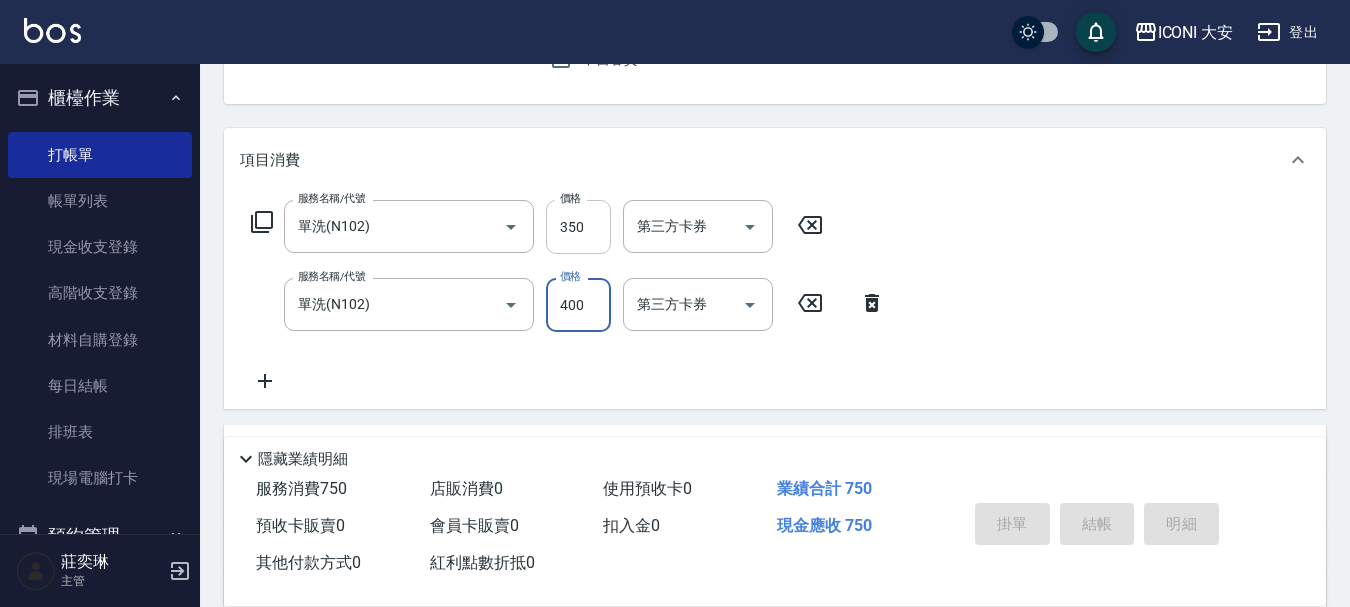 type on "400" 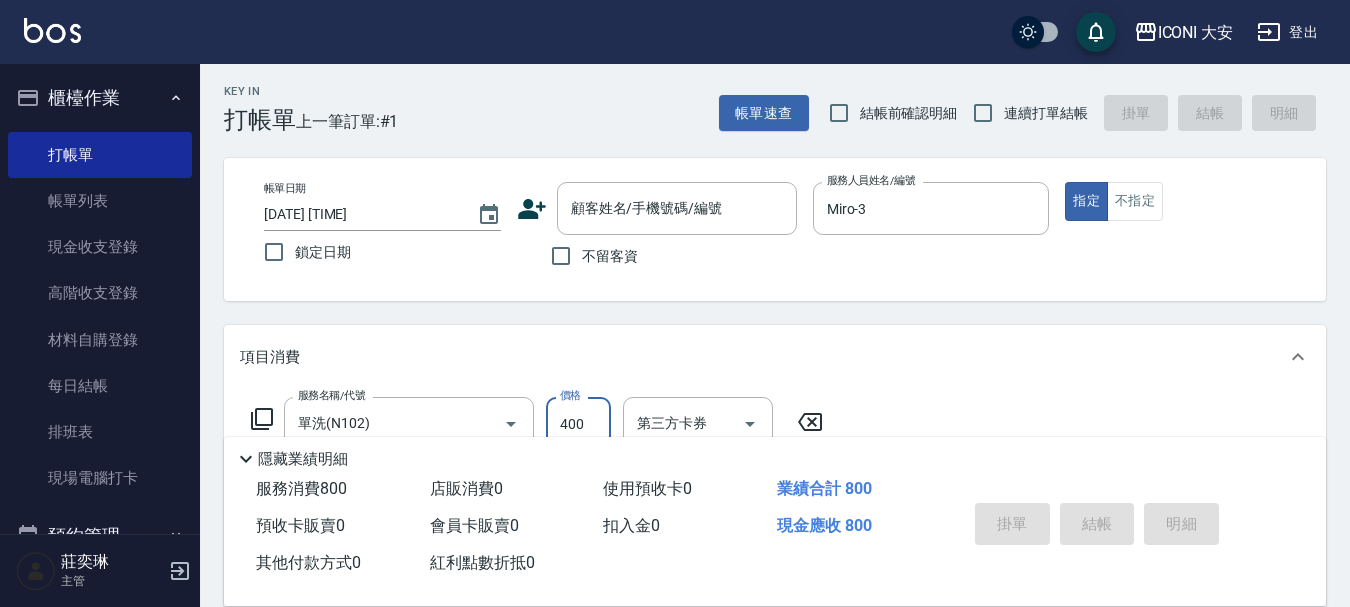 scroll, scrollTop: 0, scrollLeft: 0, axis: both 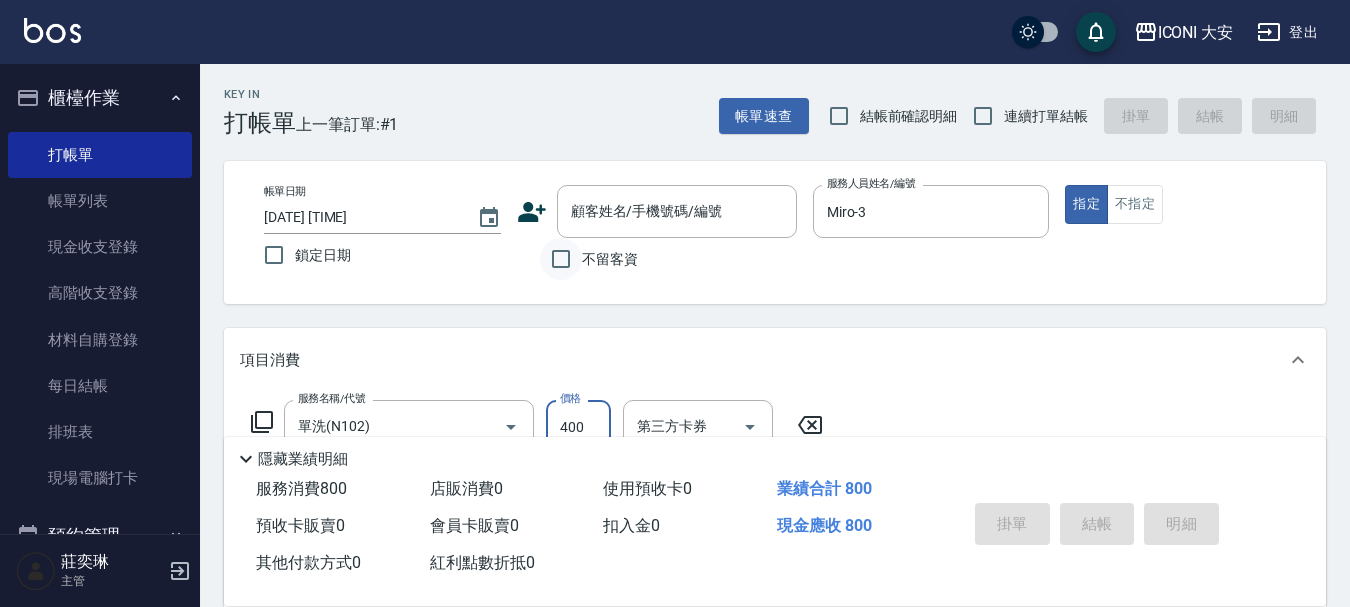 type on "400" 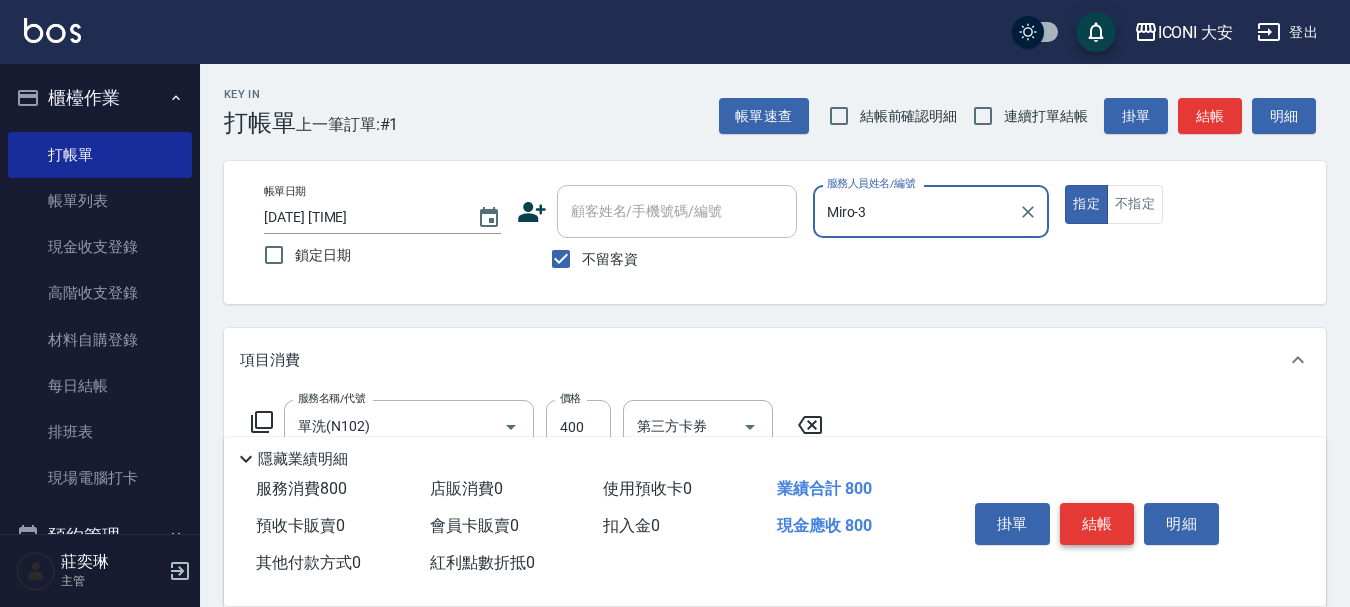 click on "結帳" at bounding box center [1097, 524] 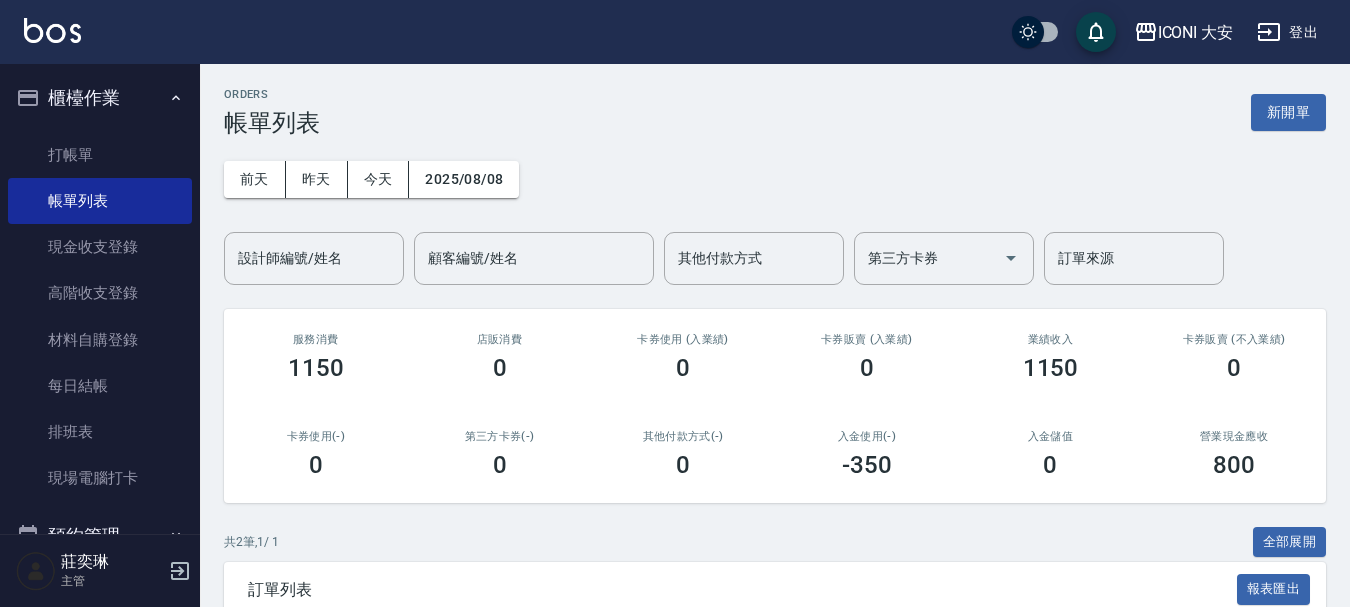 scroll, scrollTop: 247, scrollLeft: 0, axis: vertical 